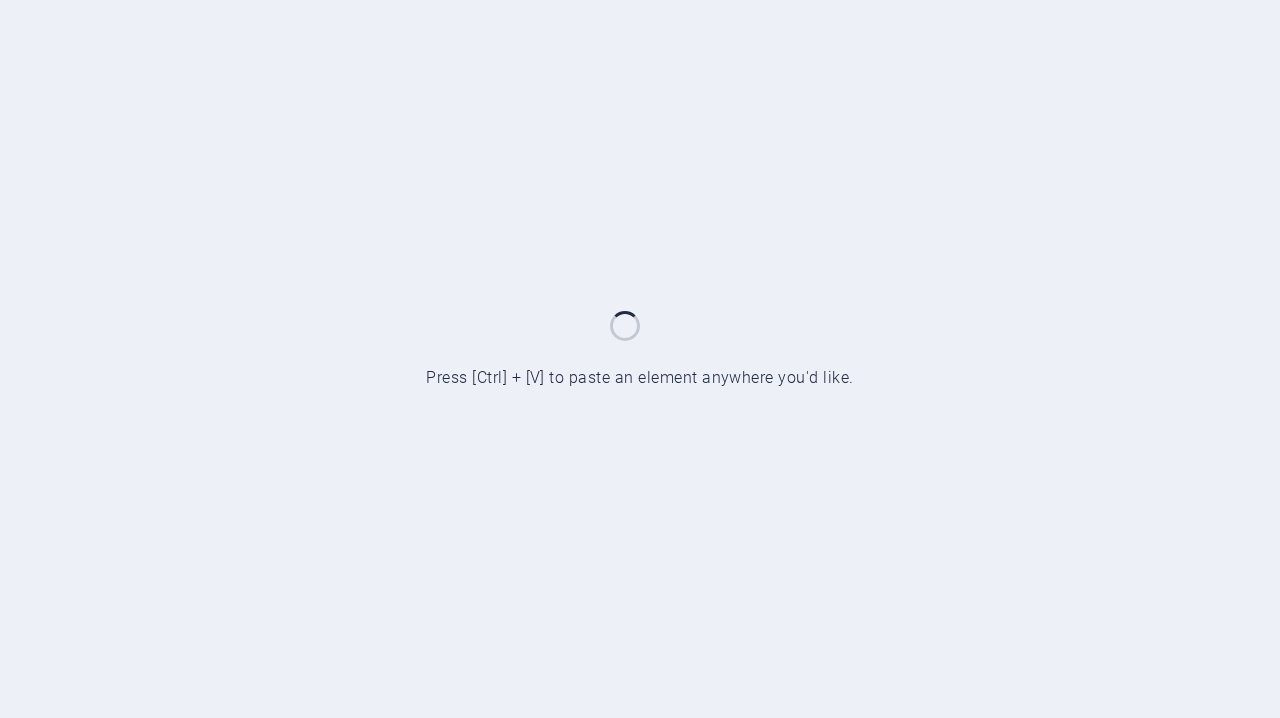 scroll, scrollTop: 0, scrollLeft: 0, axis: both 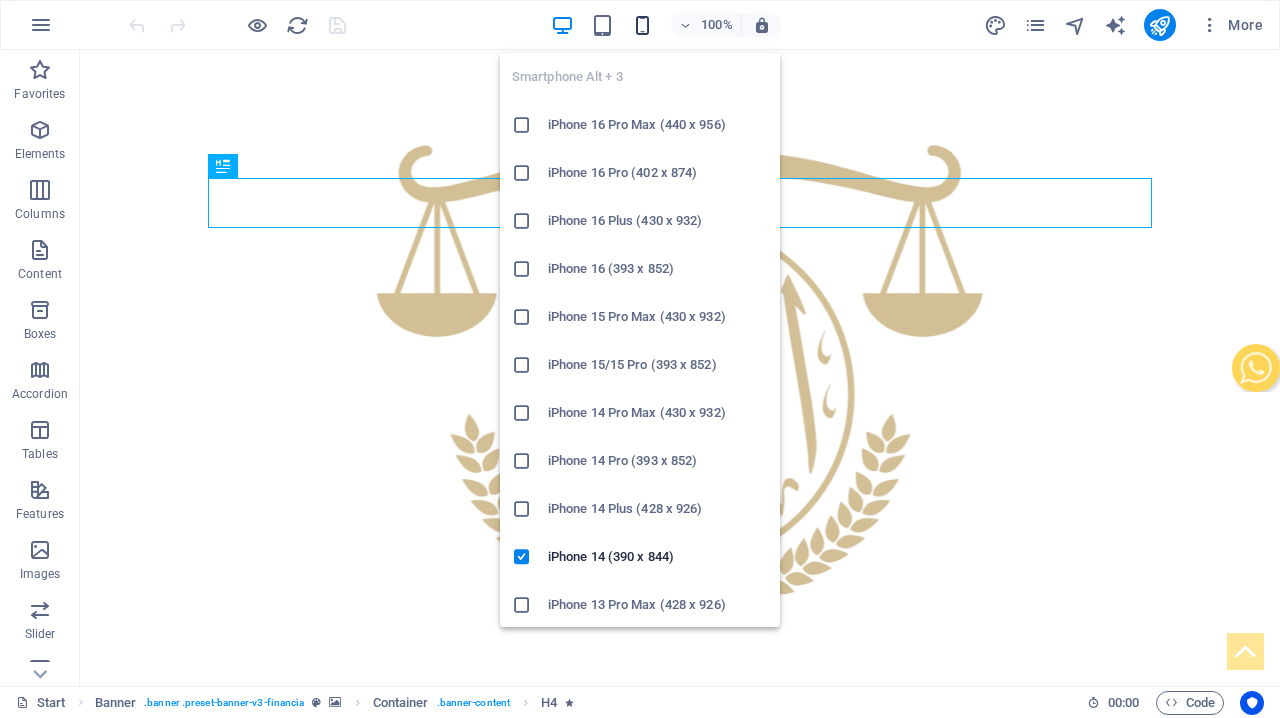 click at bounding box center (642, 25) 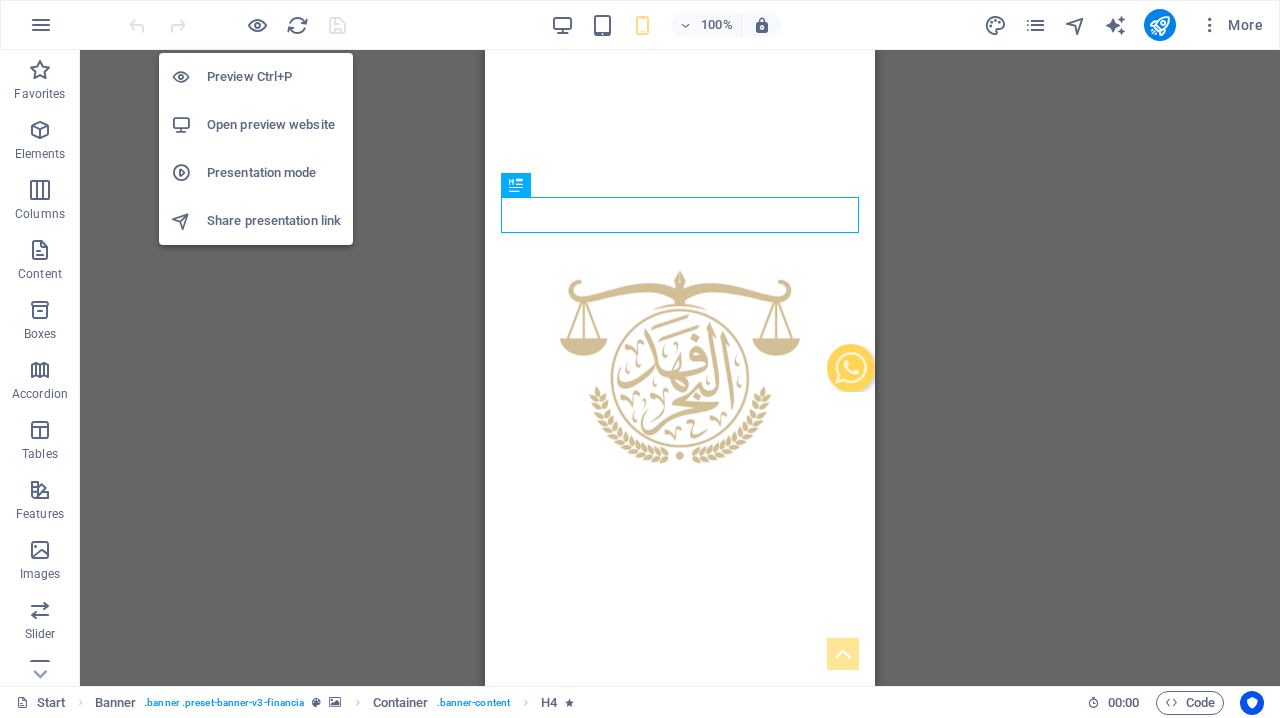 click on "Open preview website" at bounding box center (256, 125) 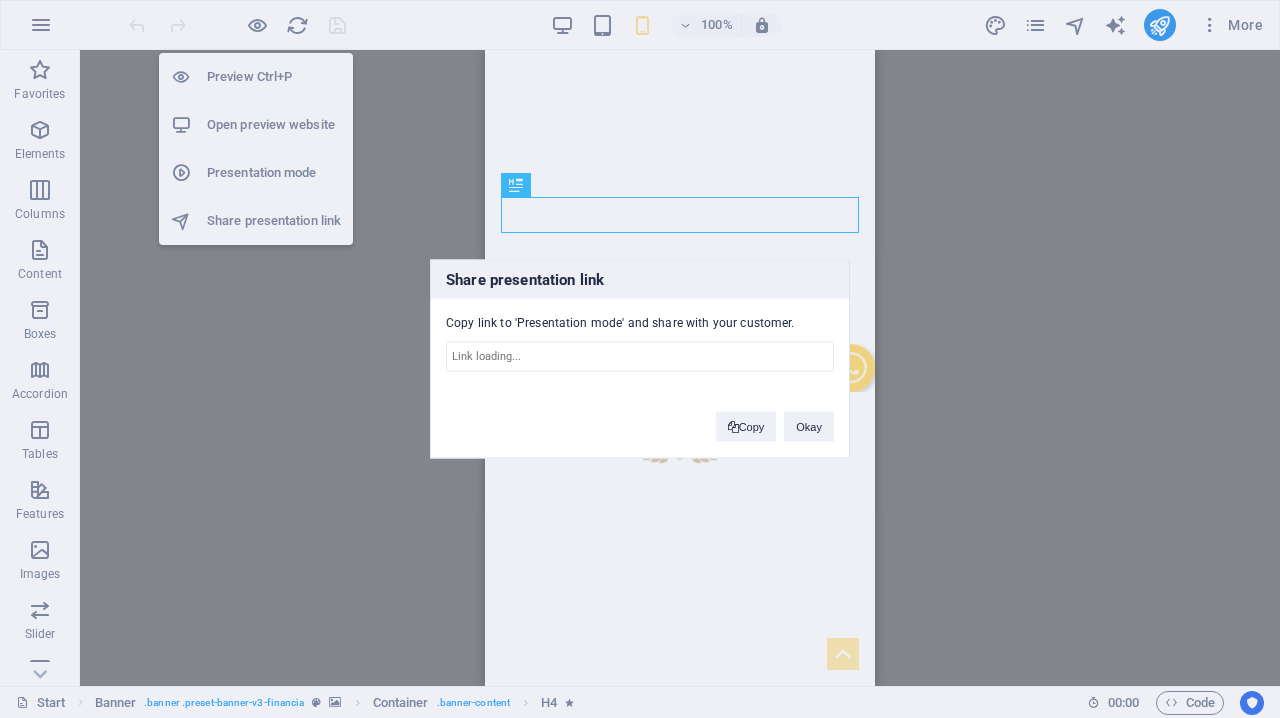 type on "[URL]" 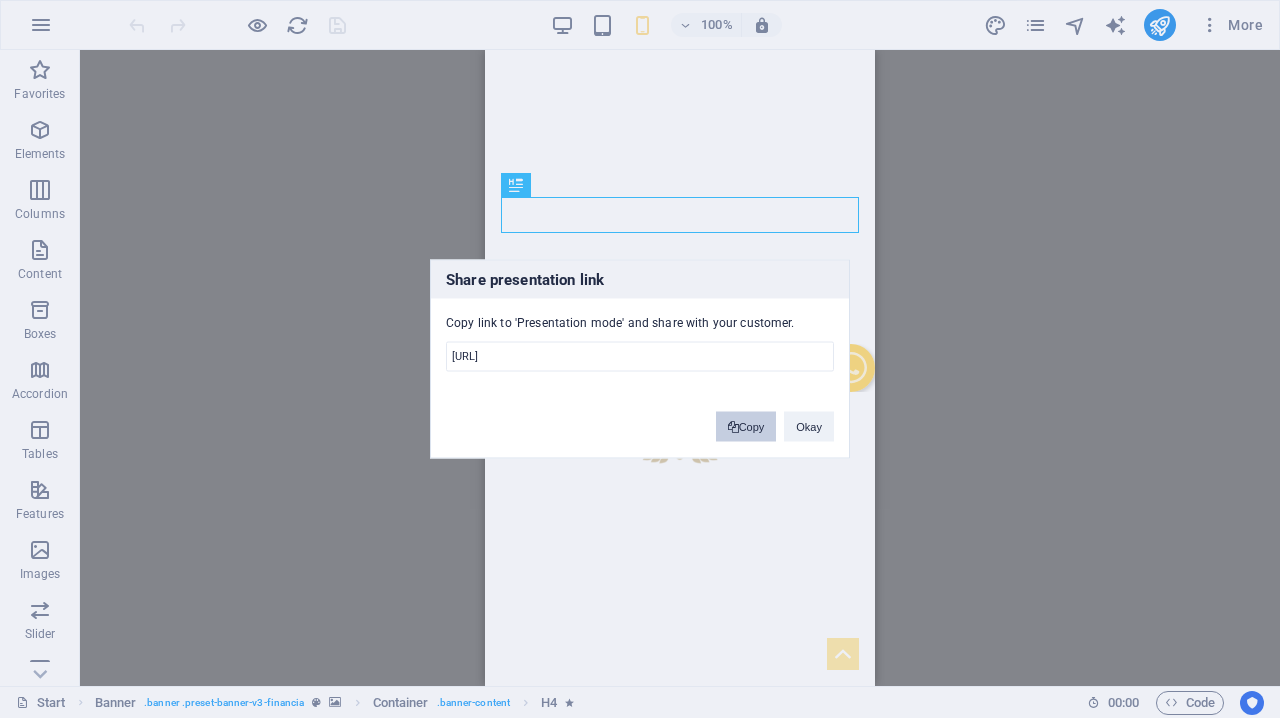click on "Copy" at bounding box center [746, 427] 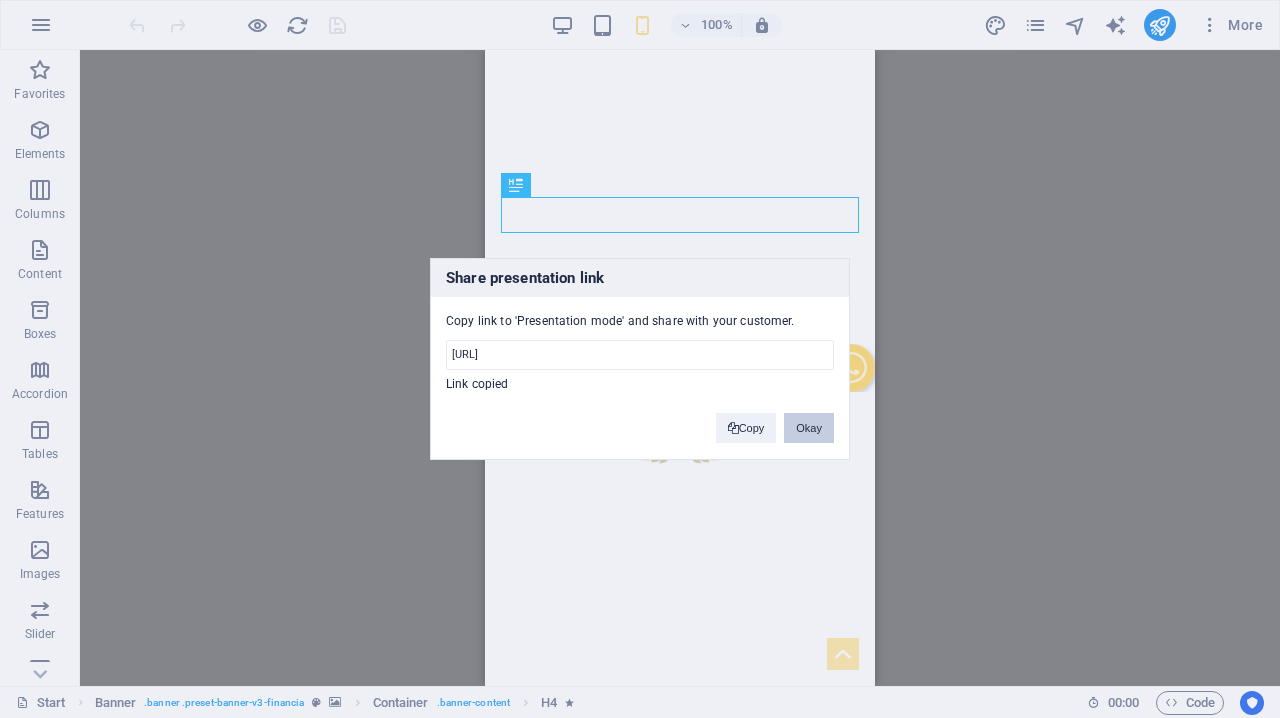 click on "Okay" at bounding box center [809, 428] 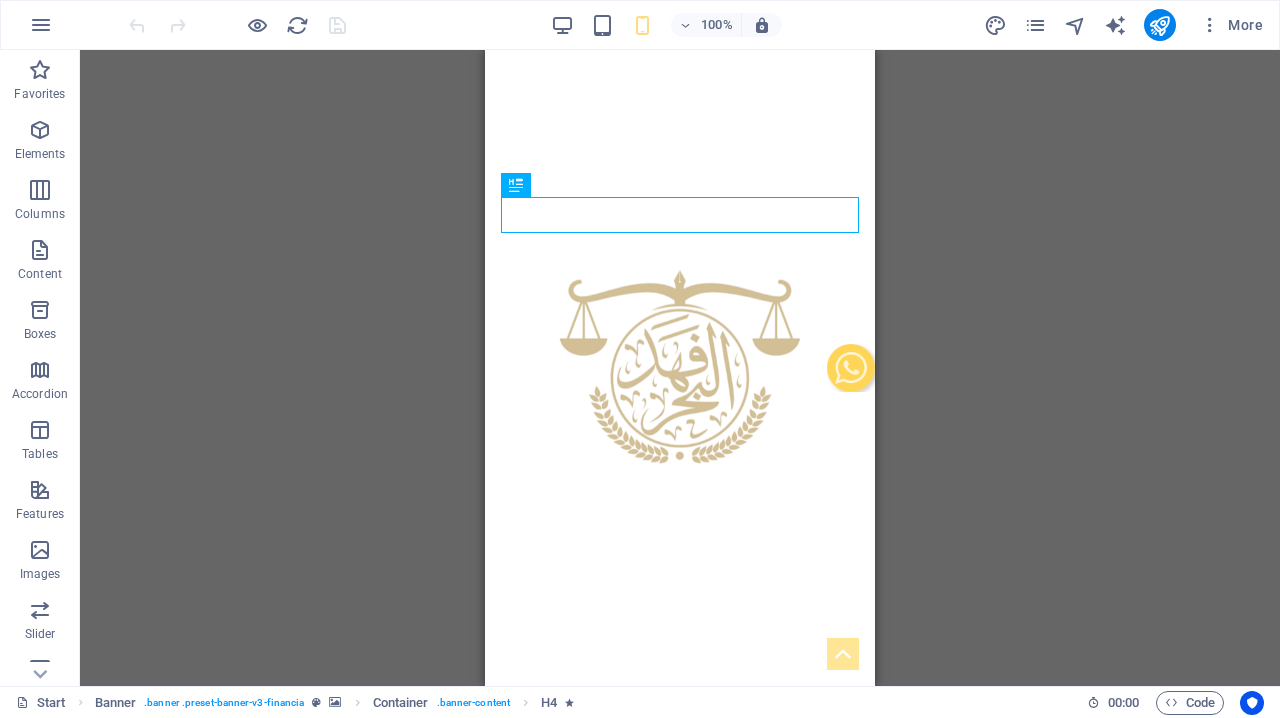 click on "Drag here to replace the existing content. Press “Ctrl” if you want to create a new element.
H4   Banner   Banner   Container   Spacer   Spacer" at bounding box center [680, 368] 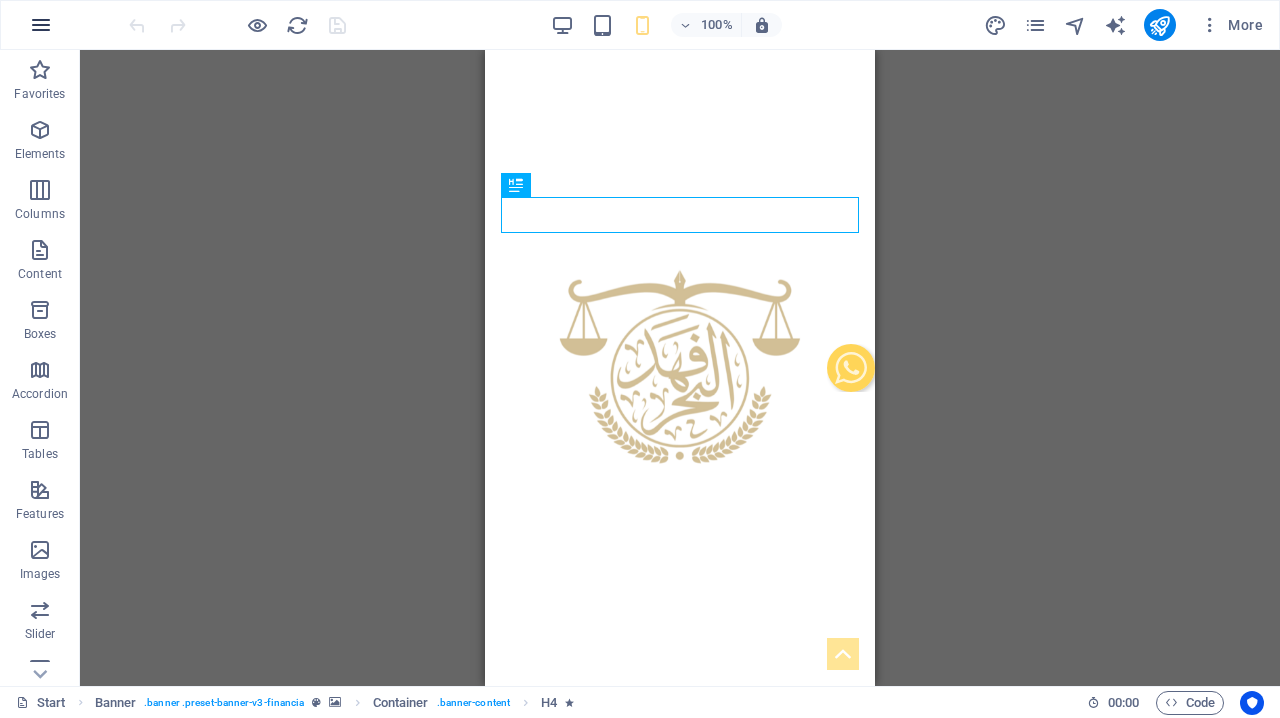 click at bounding box center (41, 25) 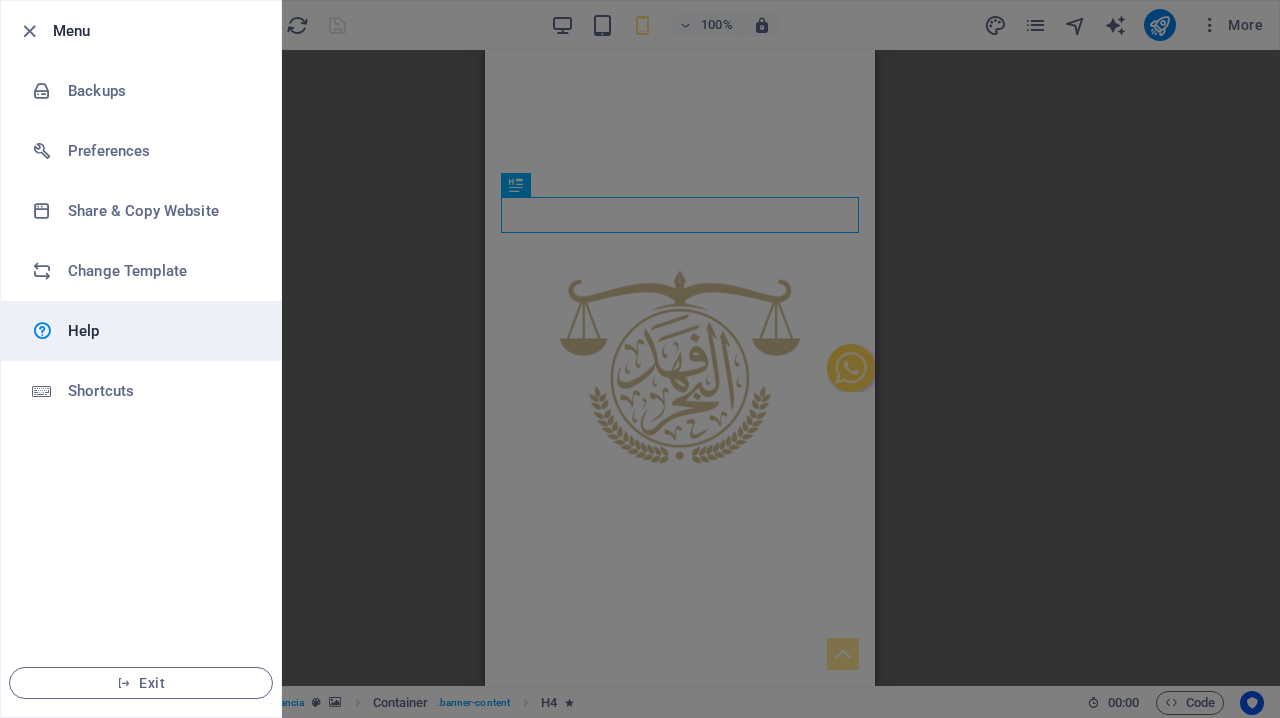 click on "Help" at bounding box center [141, 331] 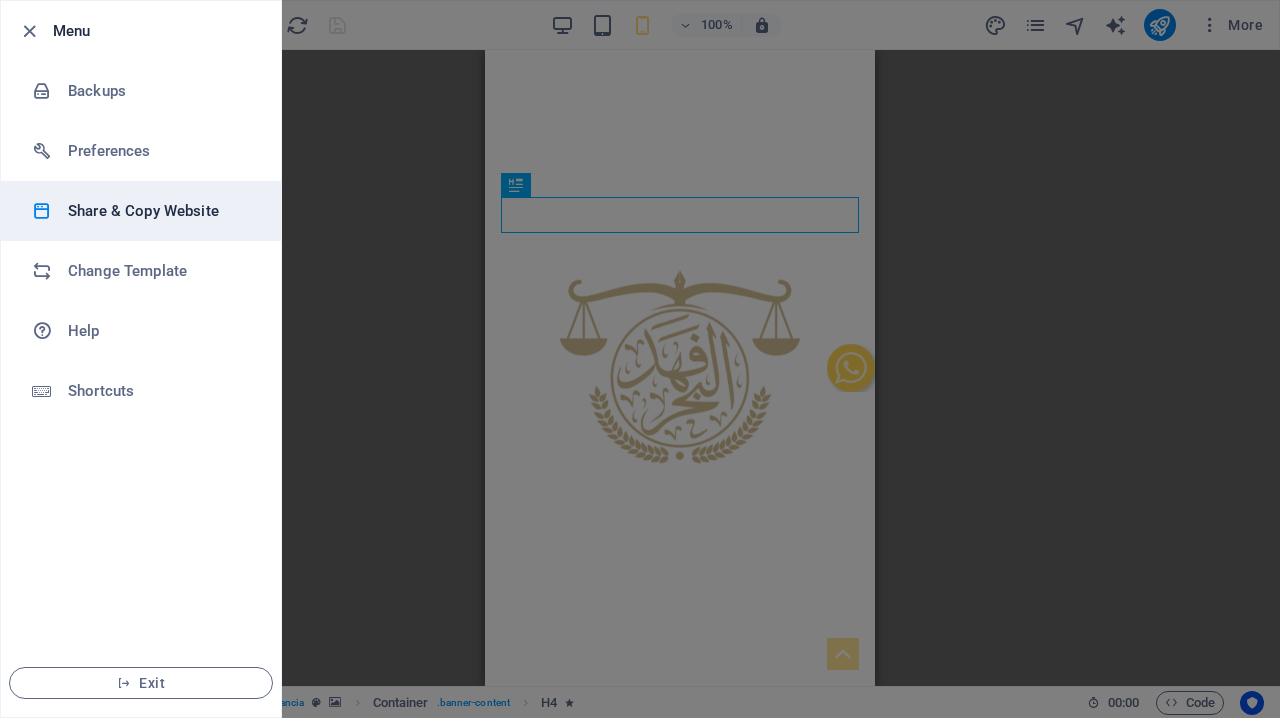 click on "Share & Copy Website" at bounding box center [141, 211] 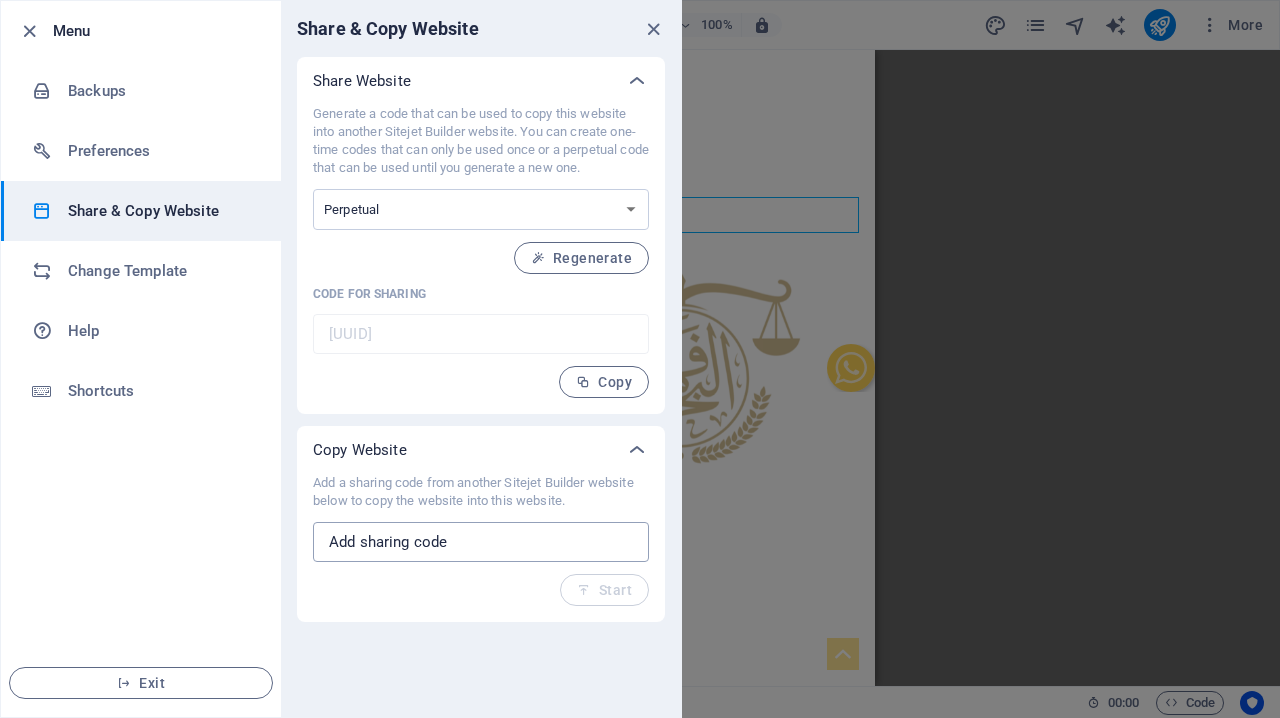 click at bounding box center [481, 542] 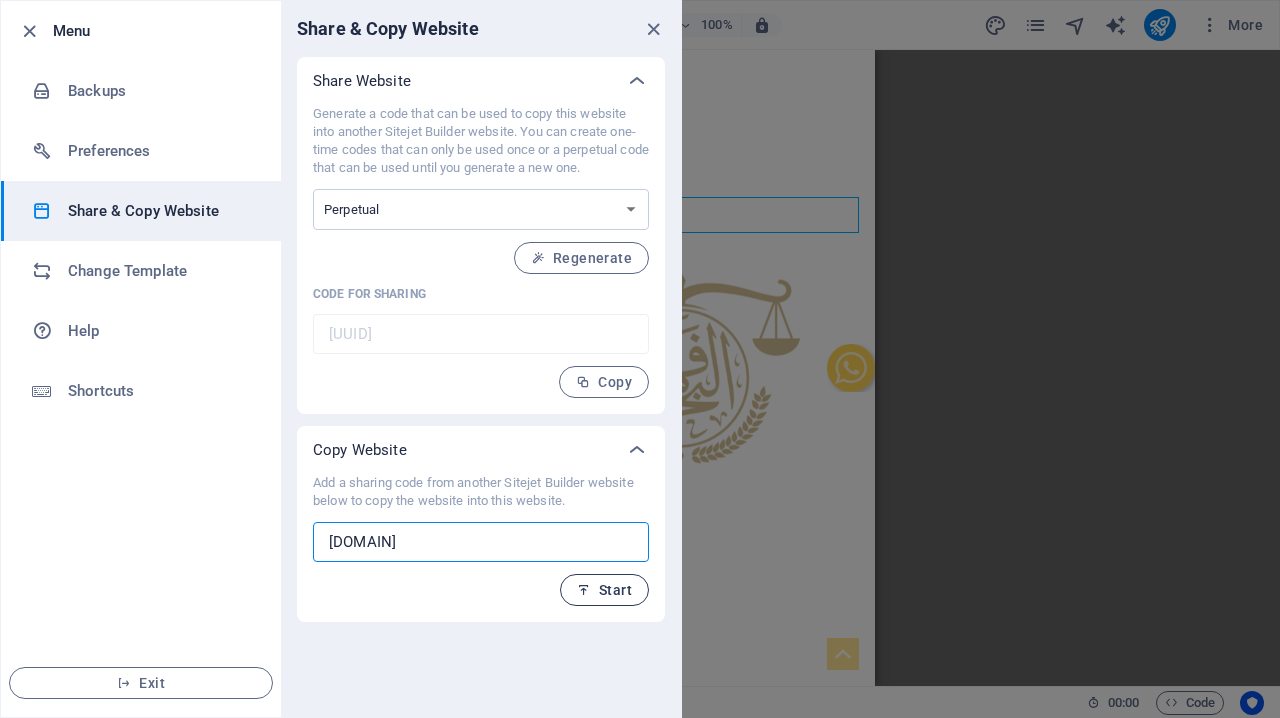 type on "[DOMAIN]" 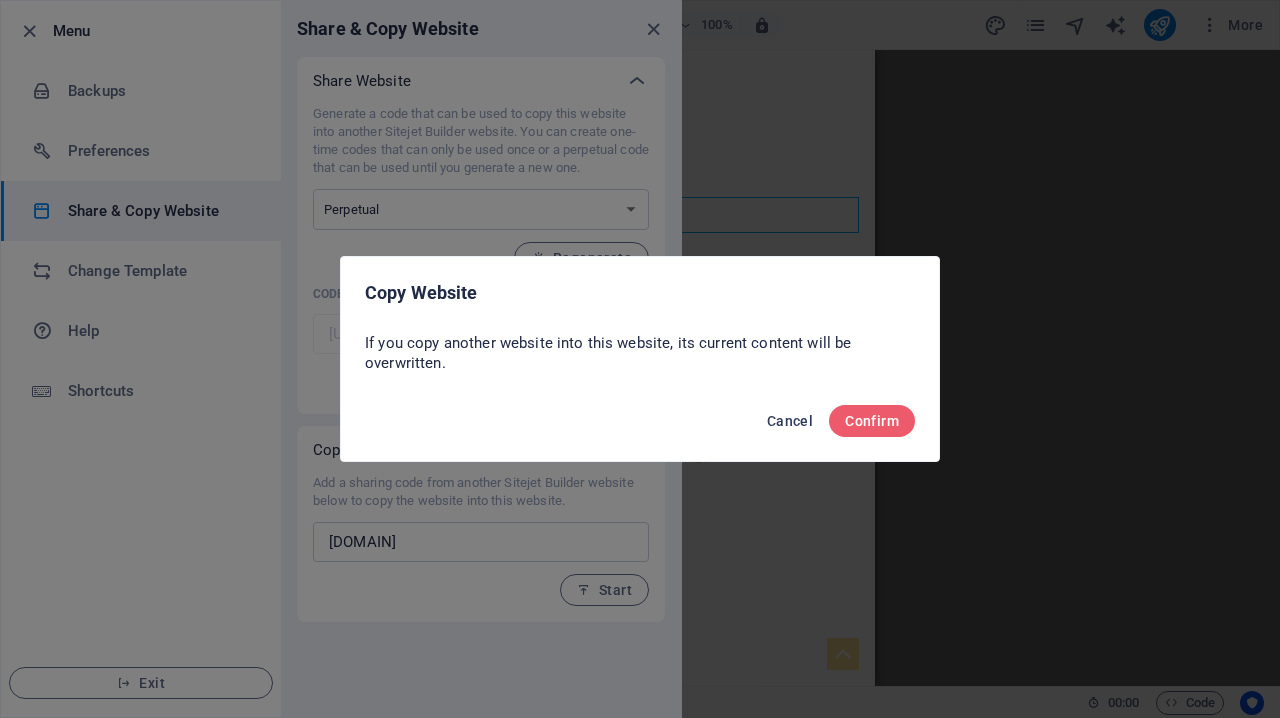 click on "Cancel" at bounding box center [790, 421] 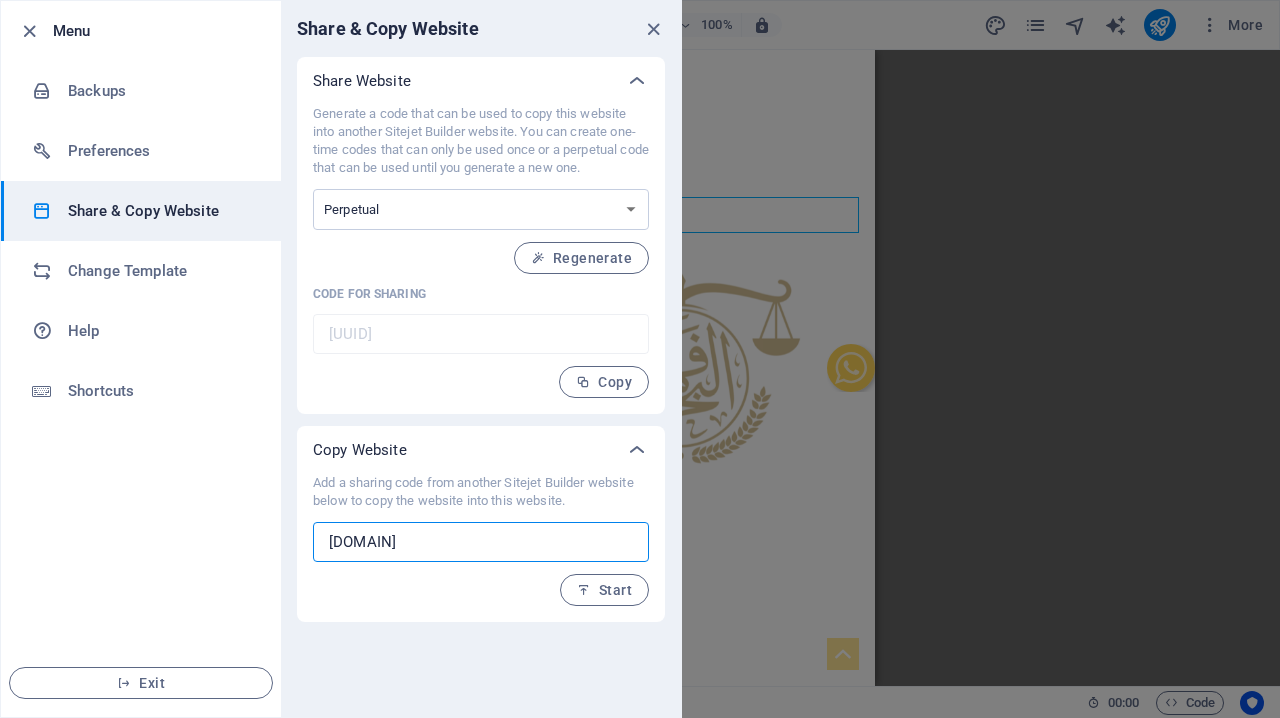 drag, startPoint x: 456, startPoint y: 546, endPoint x: 269, endPoint y: 535, distance: 187.32326 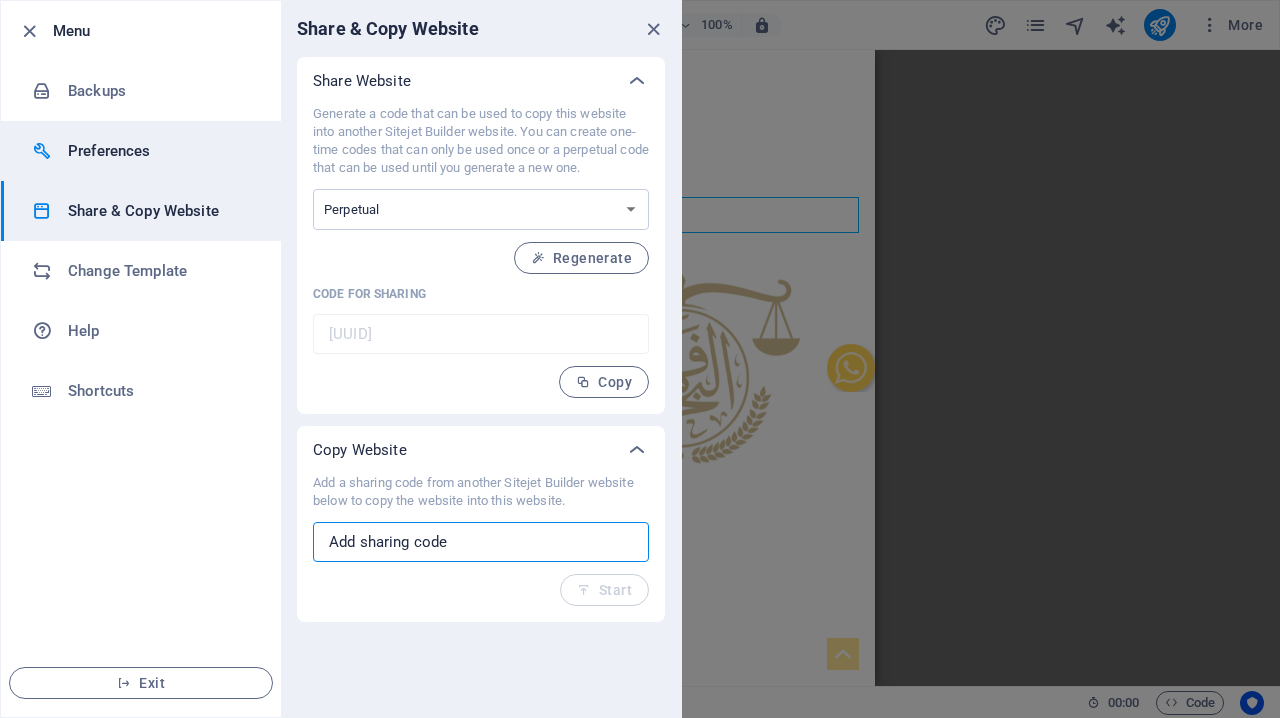 type 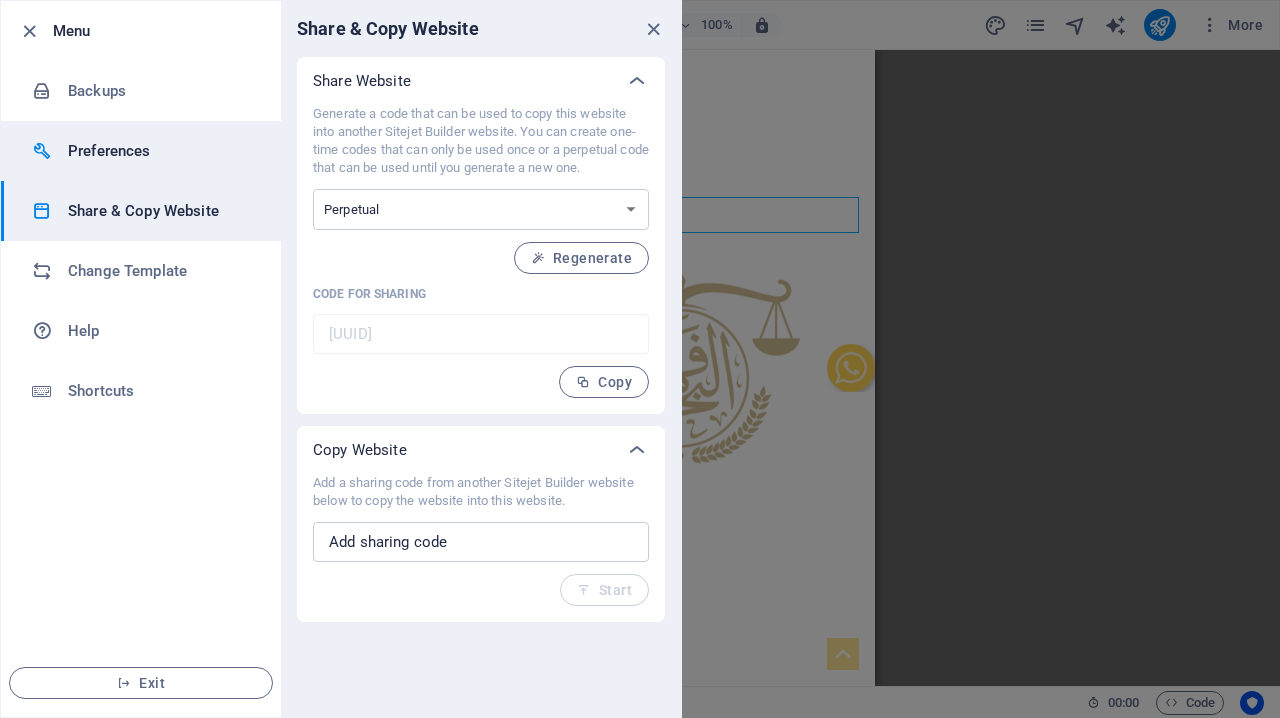 click on "Preferences" at bounding box center (160, 151) 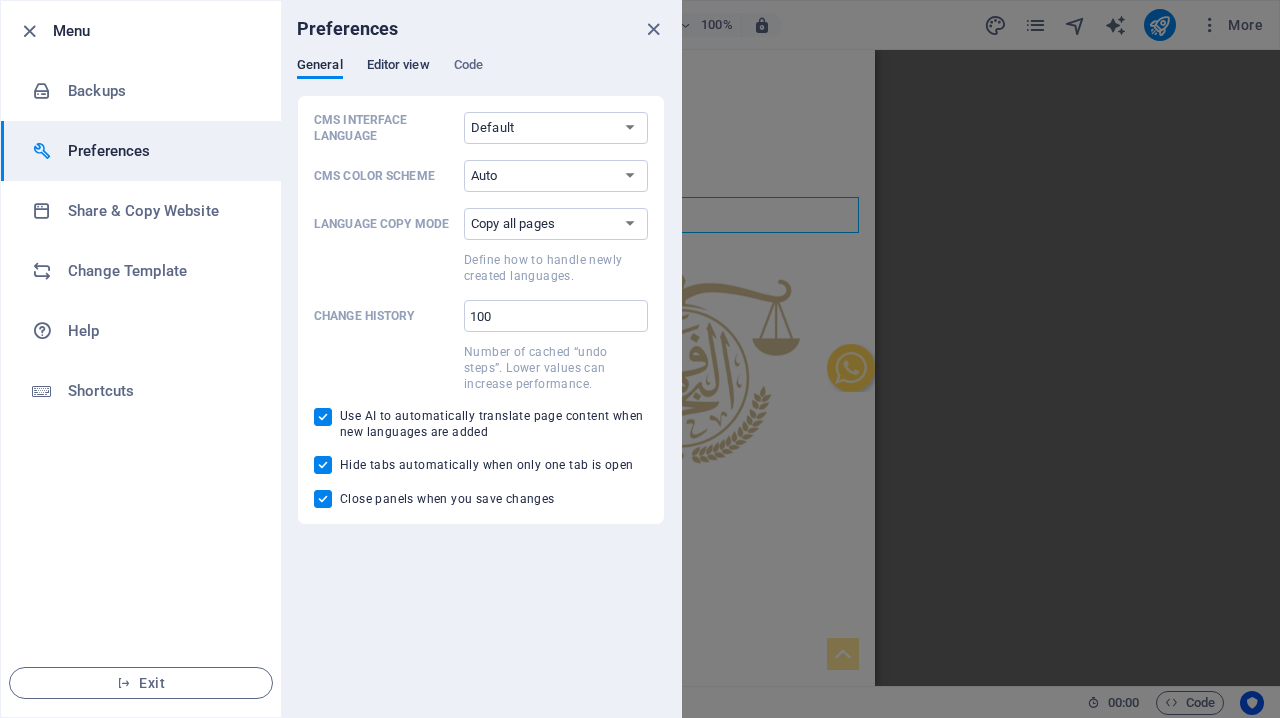 click on "Editor view" at bounding box center (398, 67) 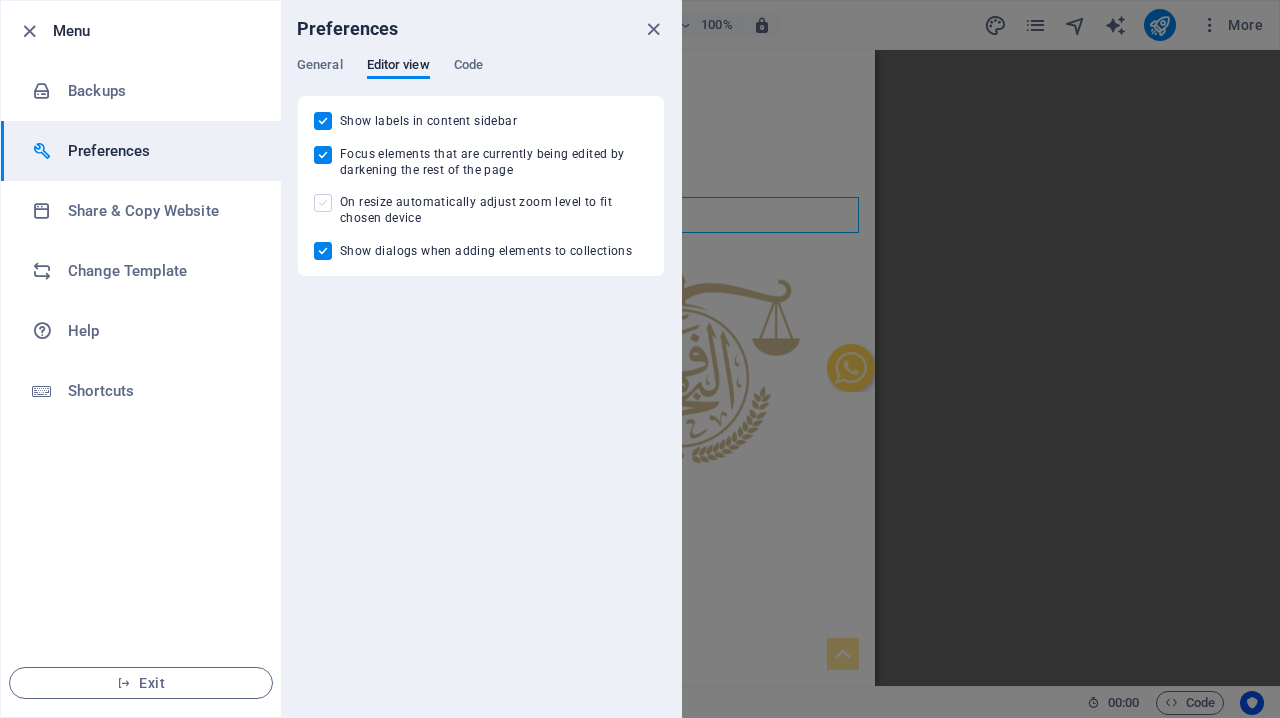 click at bounding box center (323, 203) 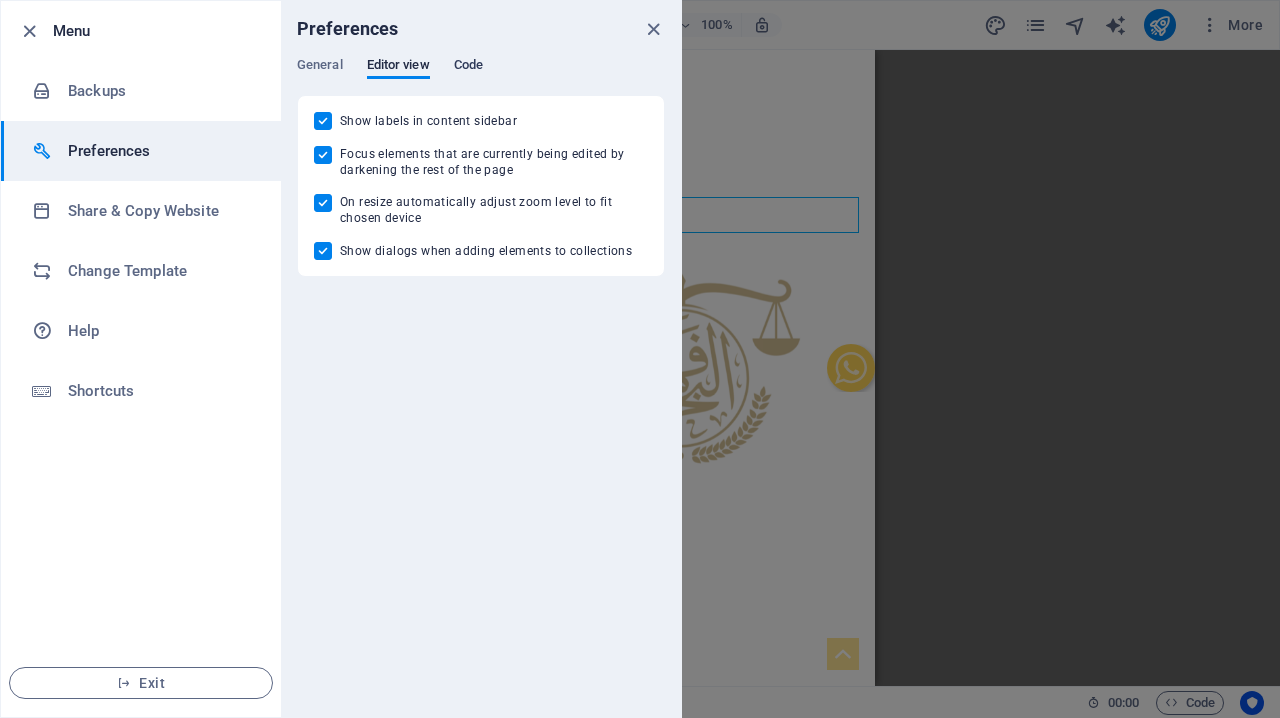 click on "Code" at bounding box center [468, 67] 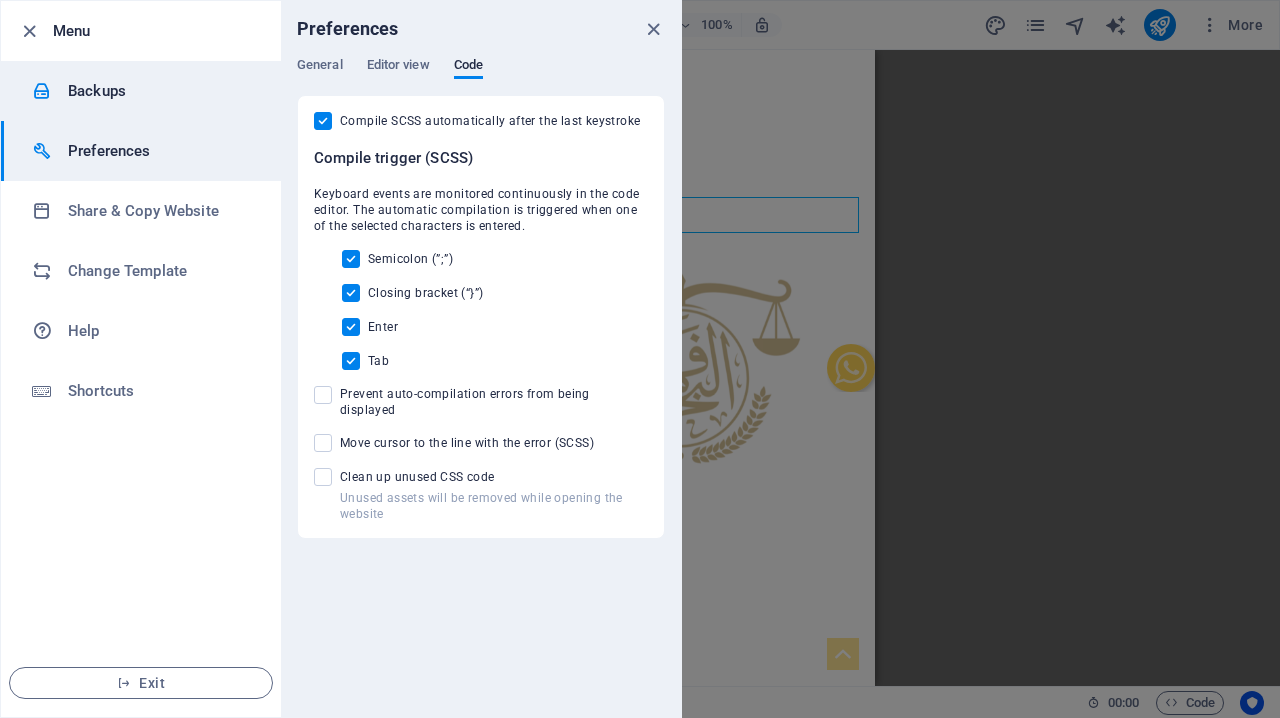 click on "Backups" at bounding box center (160, 91) 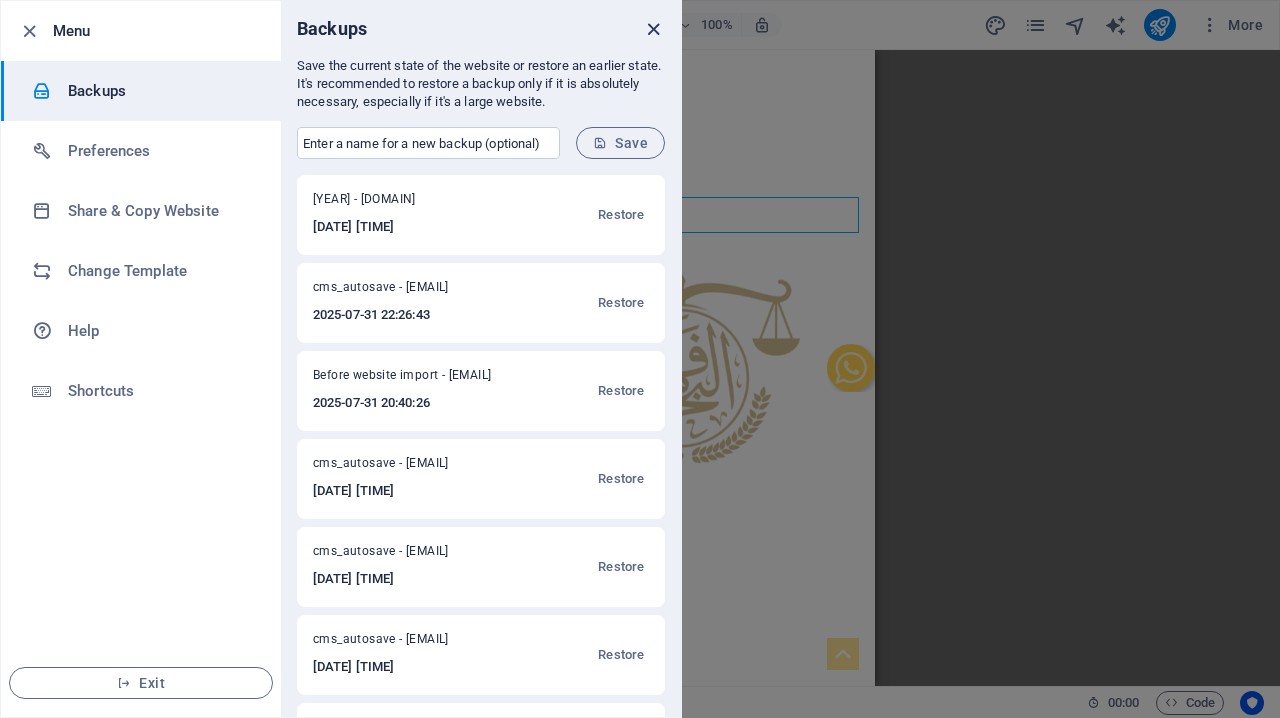 click at bounding box center [653, 29] 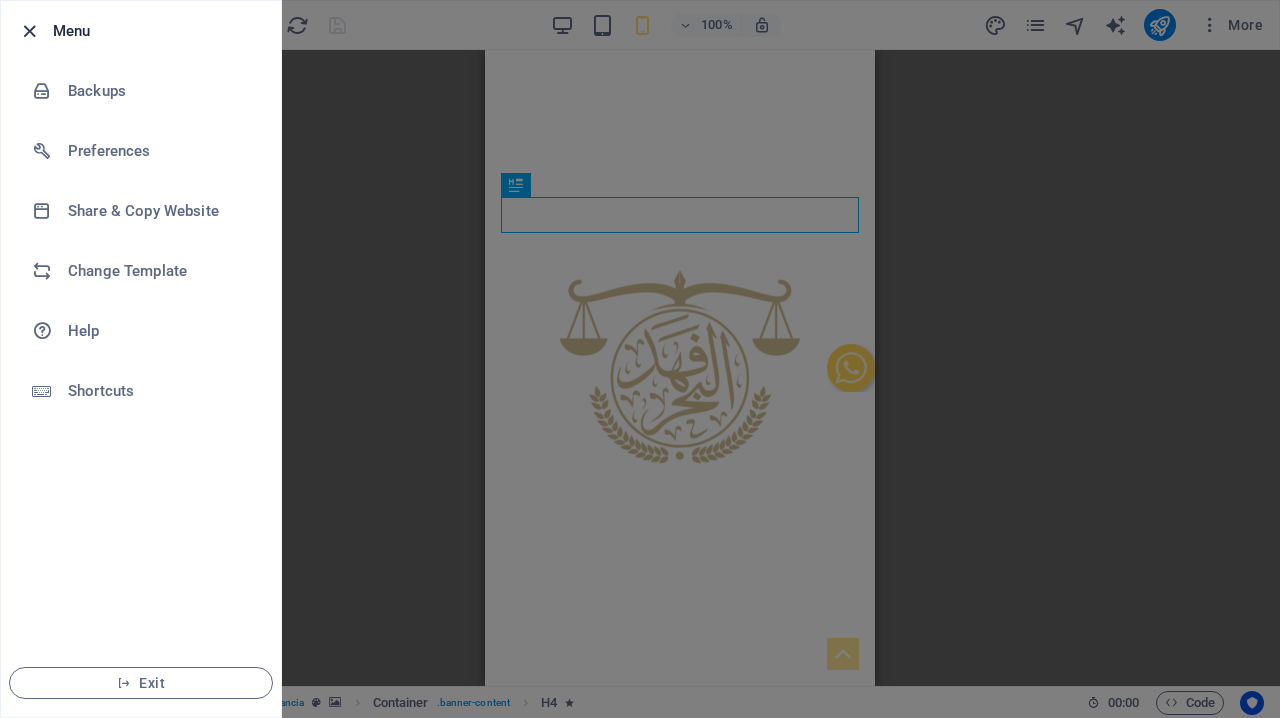 click at bounding box center (29, 31) 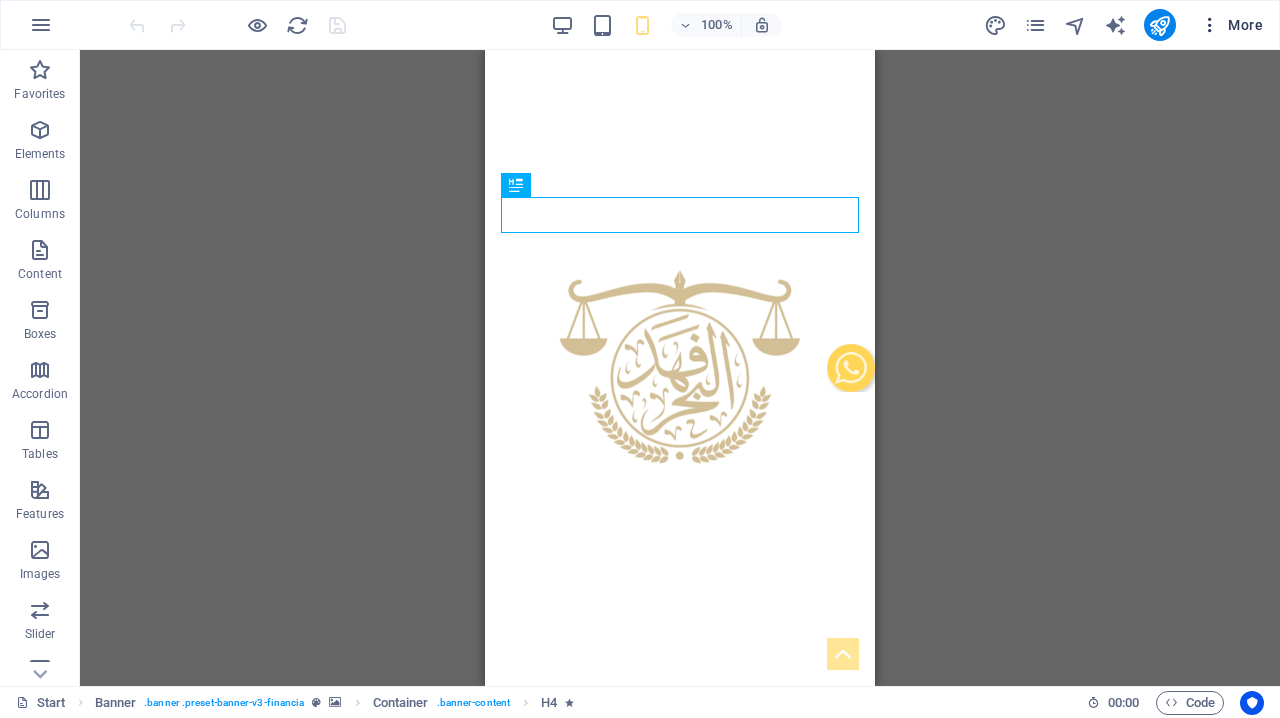 click on "More" at bounding box center [1231, 25] 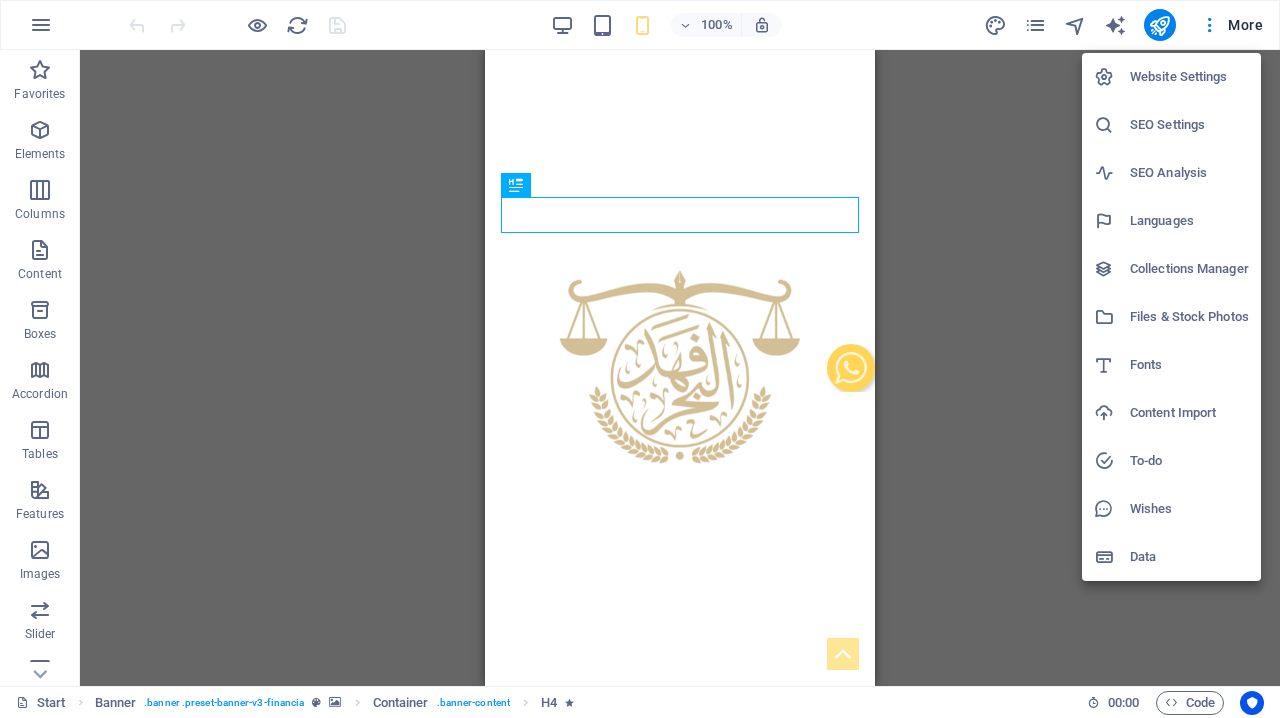 click at bounding box center [1112, 557] 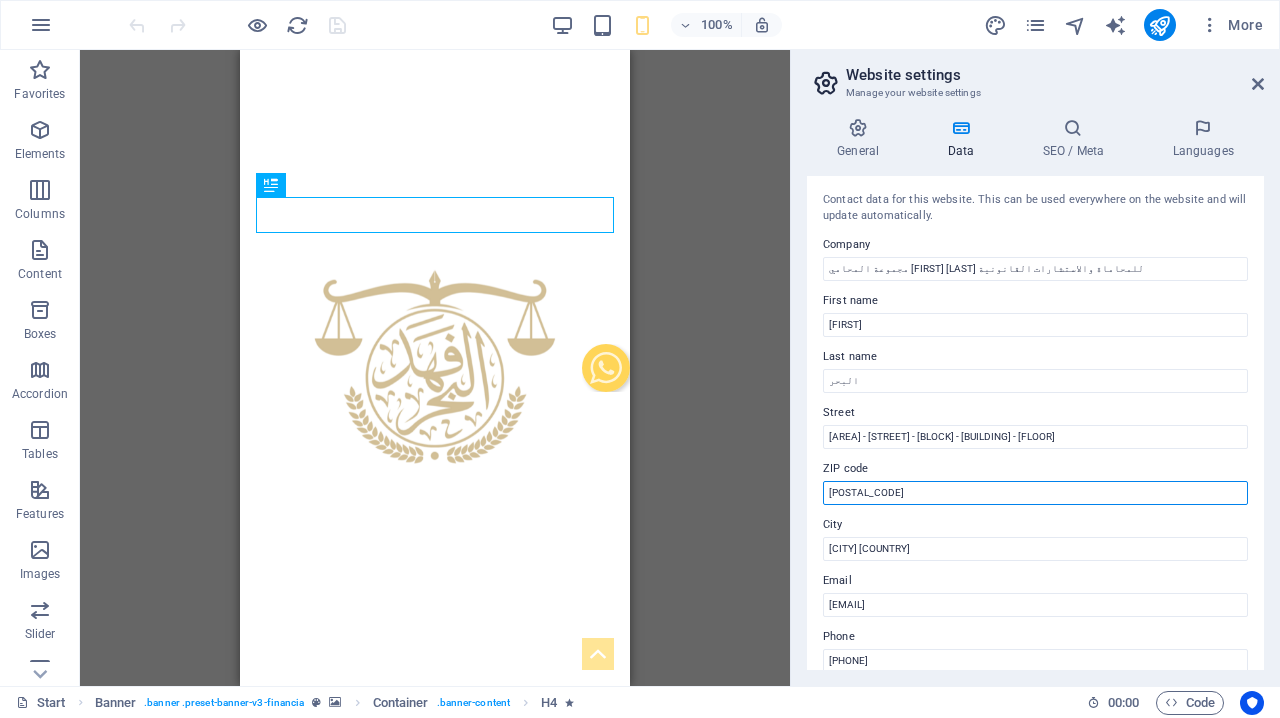 drag, startPoint x: 862, startPoint y: 489, endPoint x: 801, endPoint y: 494, distance: 61.204575 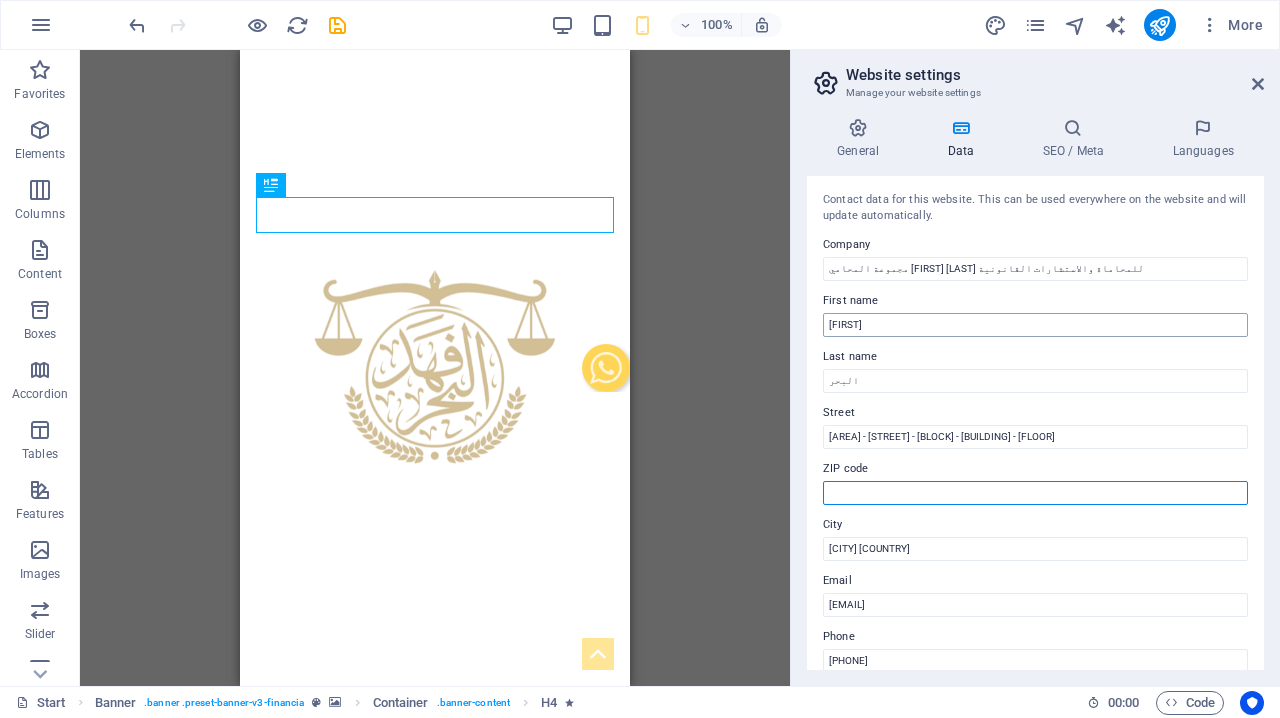 type 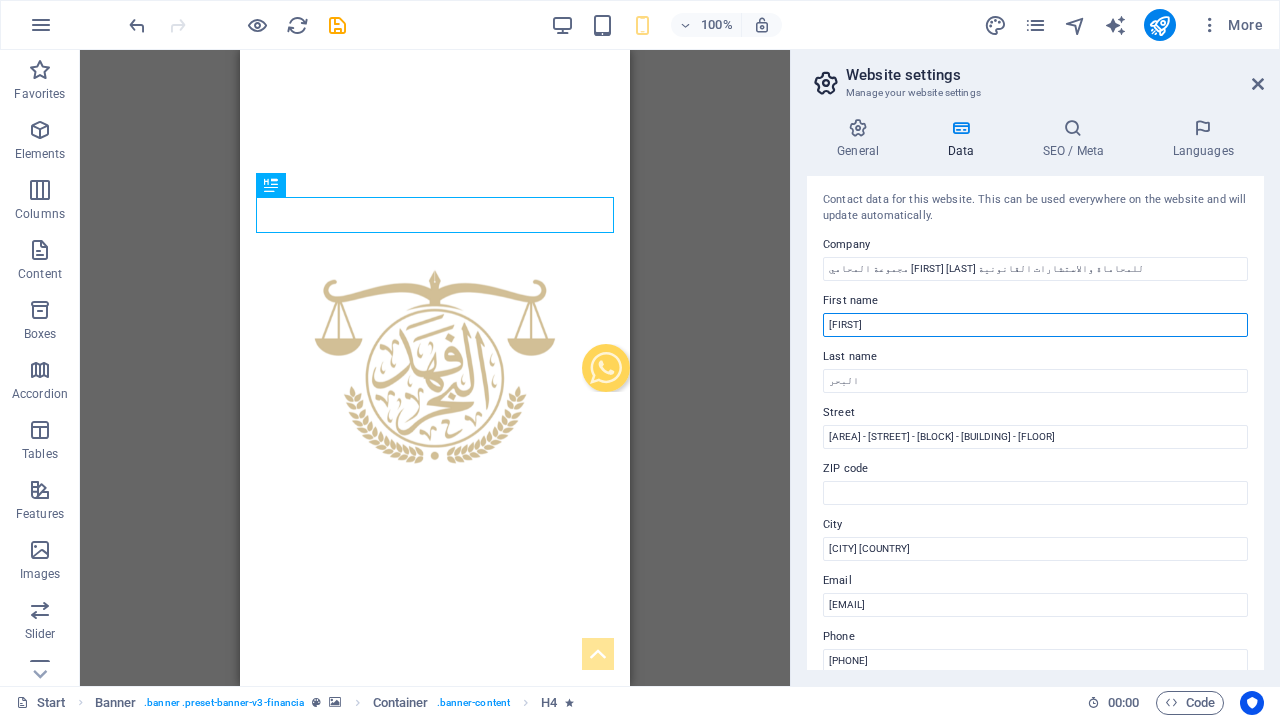 scroll, scrollTop: 0, scrollLeft: 0, axis: both 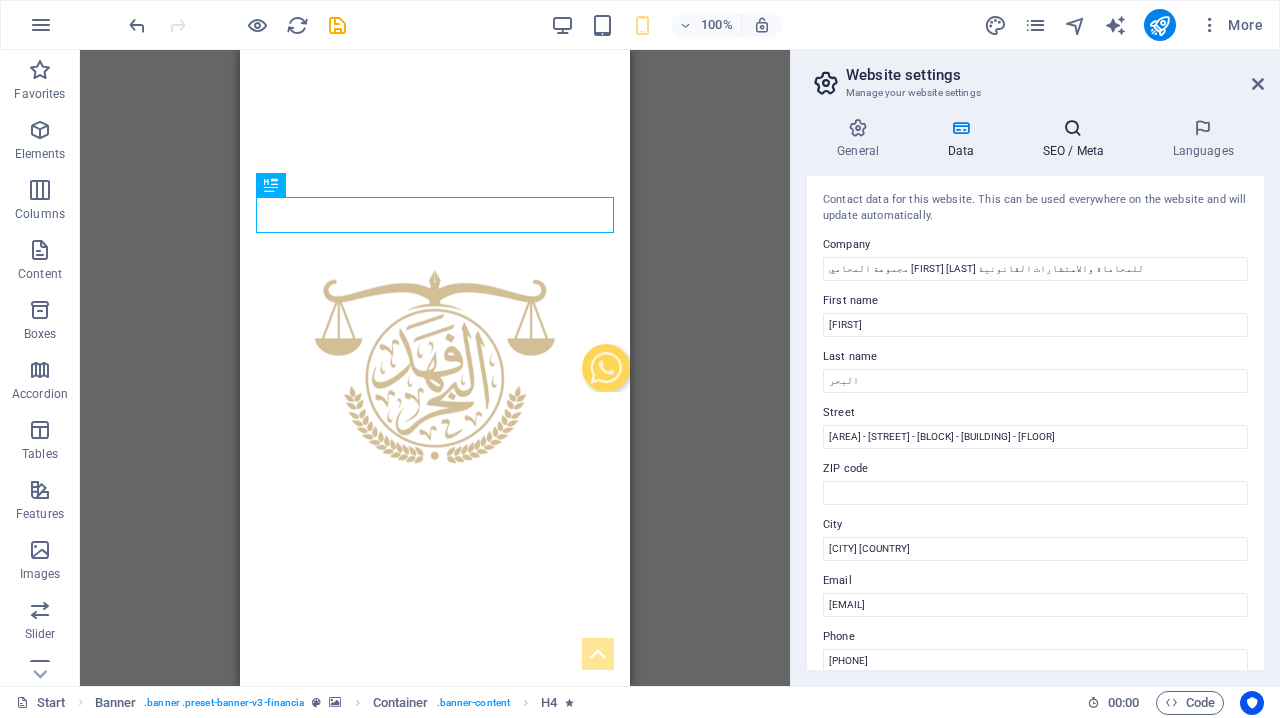 click on "SEO / Meta" at bounding box center (1077, 139) 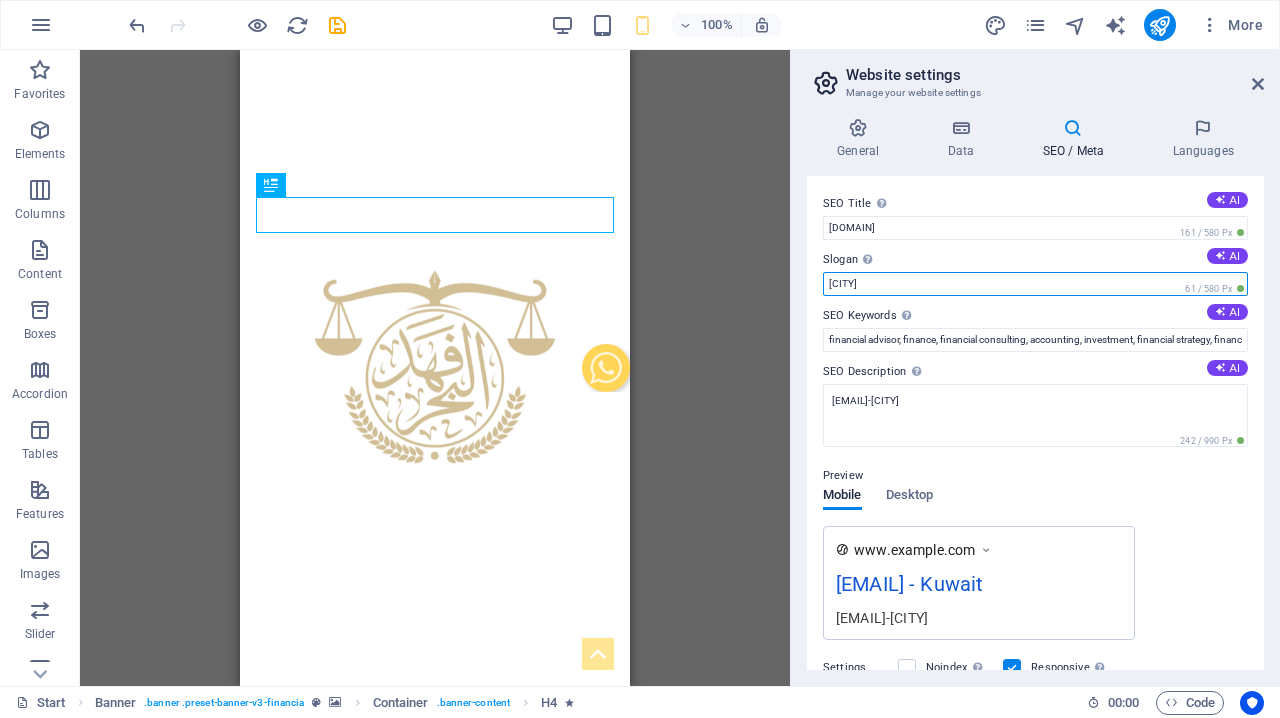 drag, startPoint x: 864, startPoint y: 285, endPoint x: 805, endPoint y: 285, distance: 59 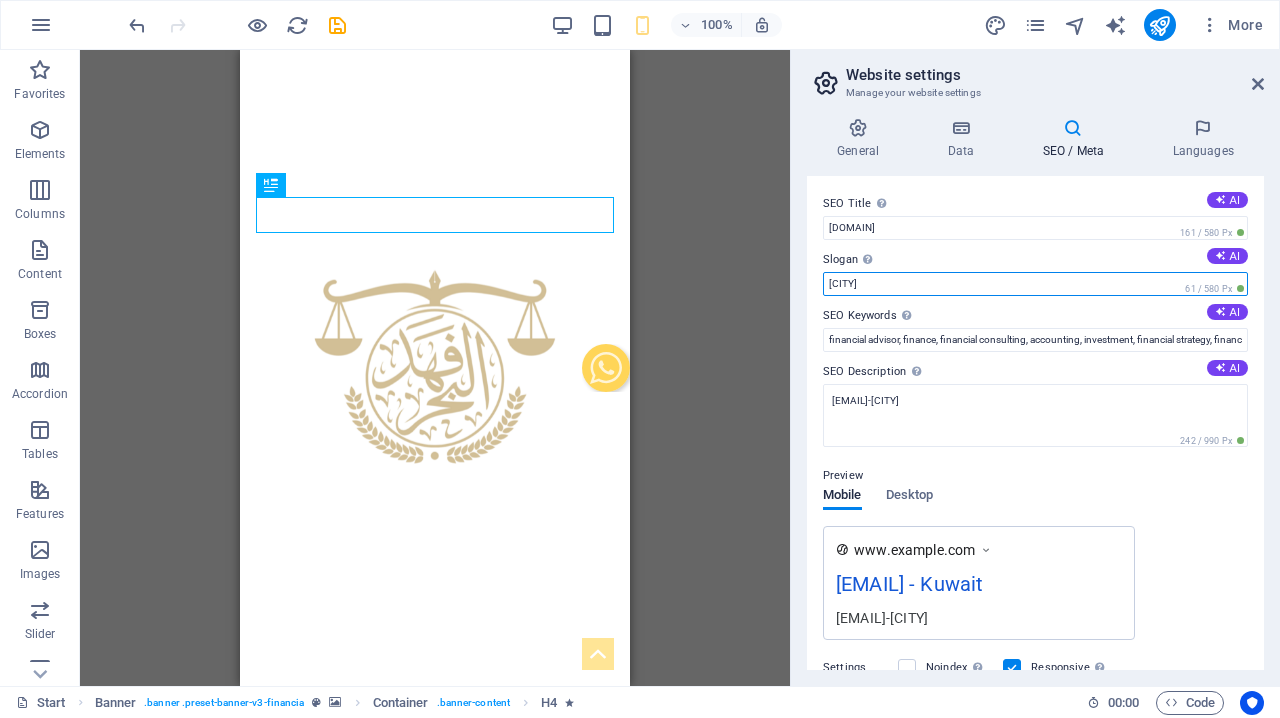 click on "General  Data  SEO / Meta  Languages Website name [EMAIL] Logo Drag files here, click to choose files or select files from Files or our free stock photos & videos Select files from the file manager, stock photos, or upload file(s) Upload Favicon Set the favicon of your website here. A favicon is a small icon shown in the browser tab next to your website title. It helps visitors identify your website. Drag files here, click to choose files or select files from Files or our free stock photos & videos Select files from the file manager, stock photos, or upload file(s) Upload Preview Image (Open Graph) This image will be shown when the website is shared on social networks Drag files here, click to choose files or select files from Files or our free stock photos & videos Select files from the file manager, stock photos, or upload file(s) Upload Contact data for this website. This can be used everywhere on the website and will update automatically. Company First name [FIRST] Last name [LAST] Street Fax" at bounding box center (1035, 394) 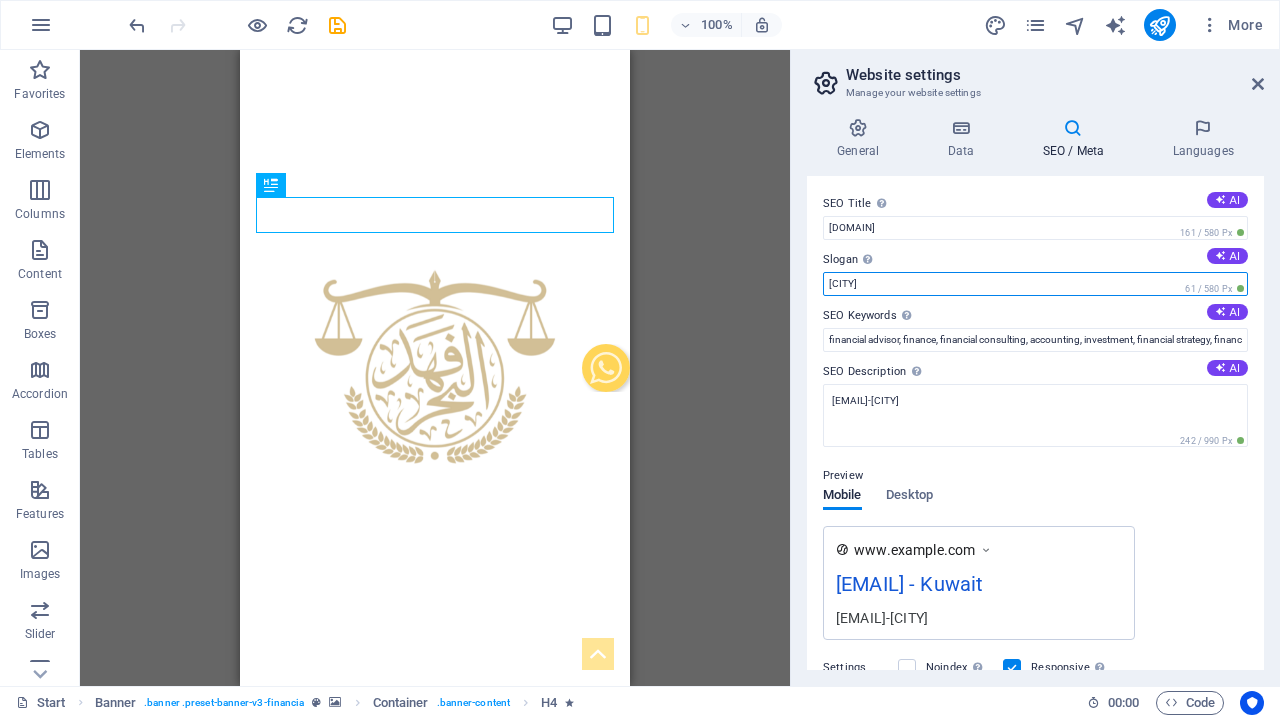 type on "l" 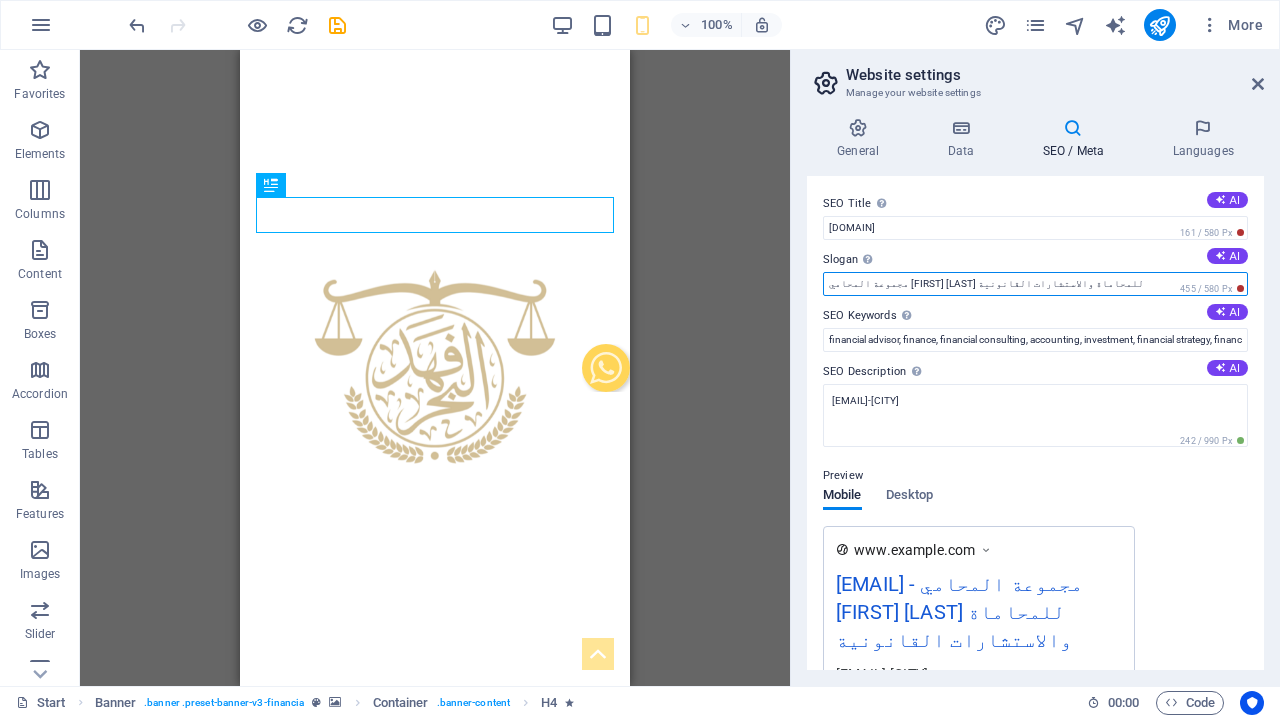 scroll, scrollTop: 0, scrollLeft: 0, axis: both 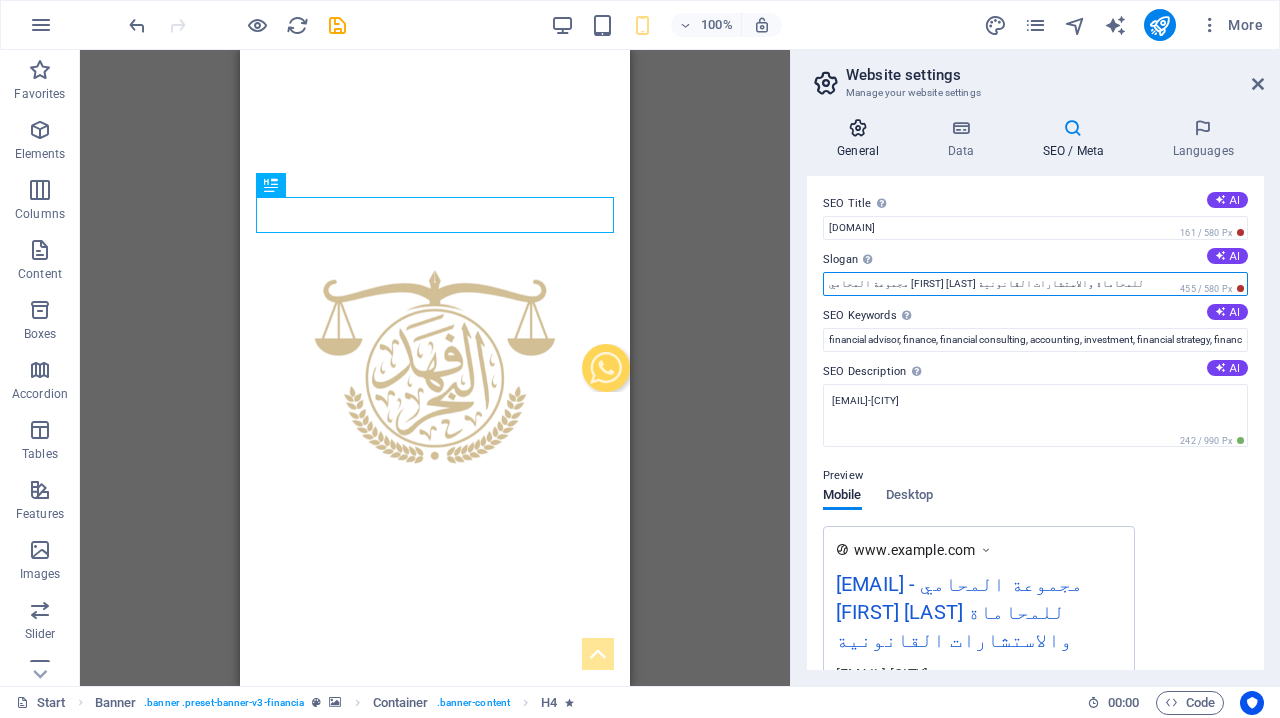 type on "مجموعة المحامي [FIRST] [LAST] للمحاماة والاستشارات القانونية" 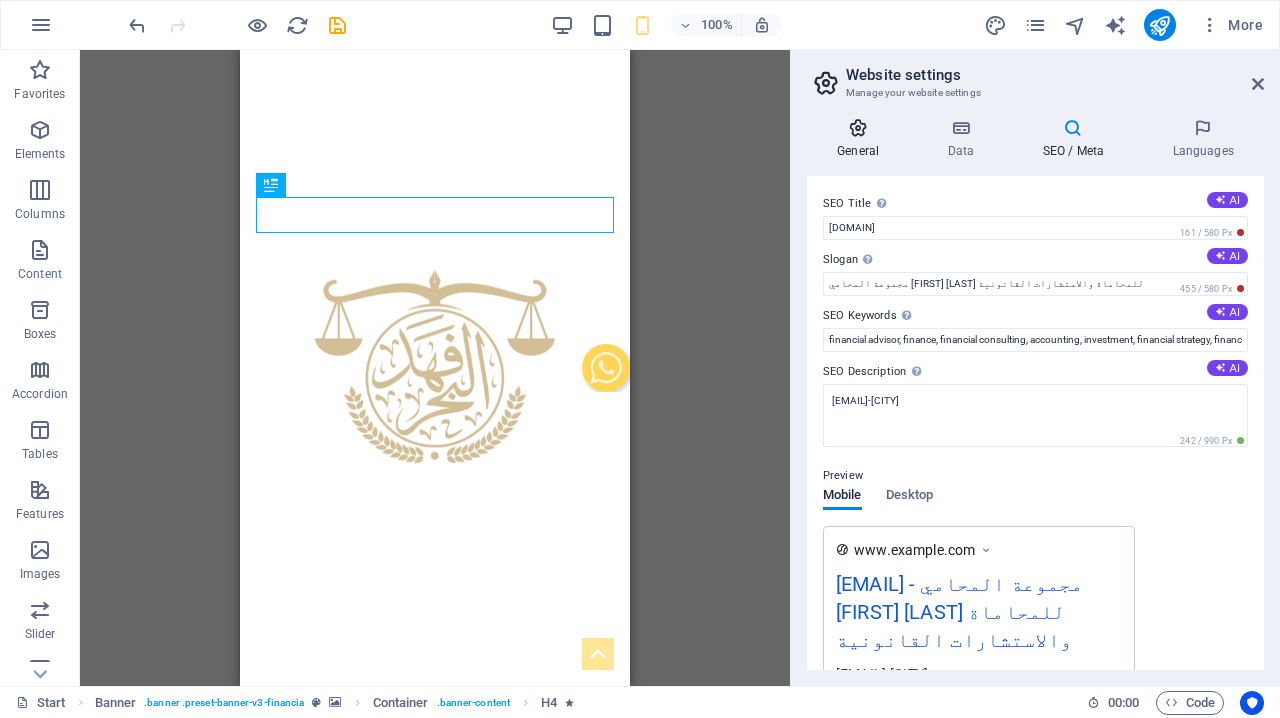 click at bounding box center (858, 128) 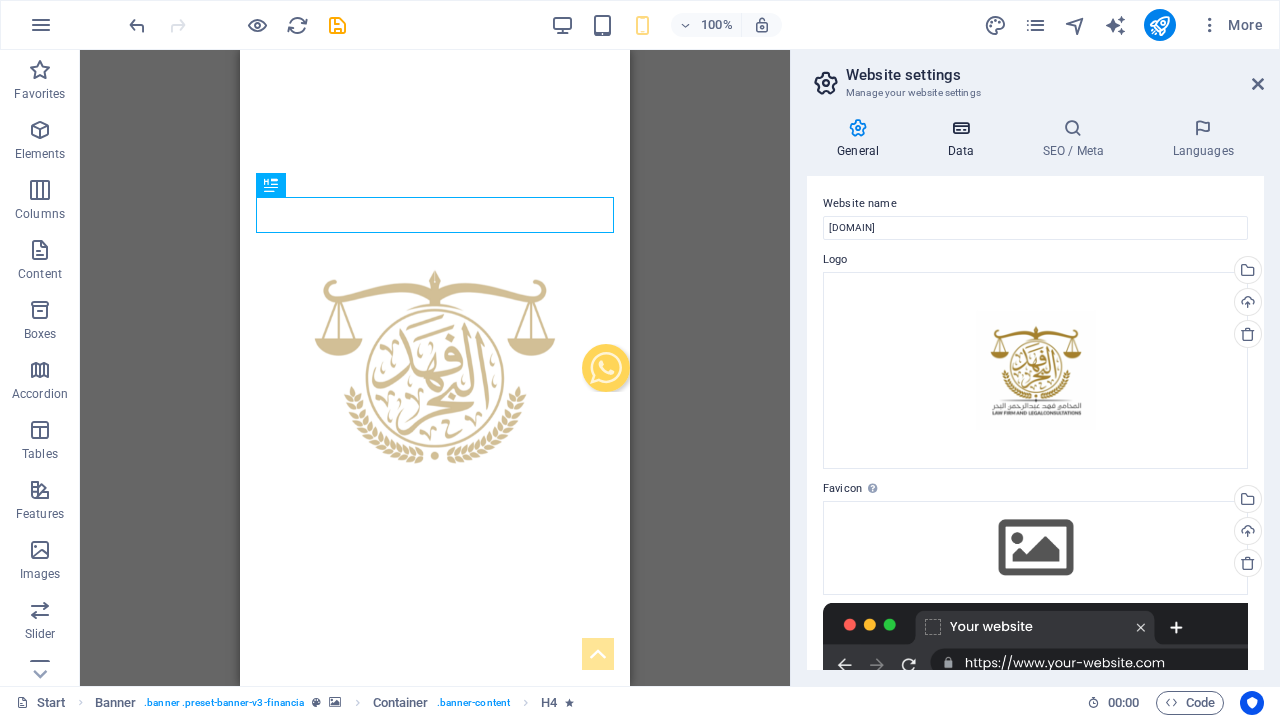 click at bounding box center (960, 128) 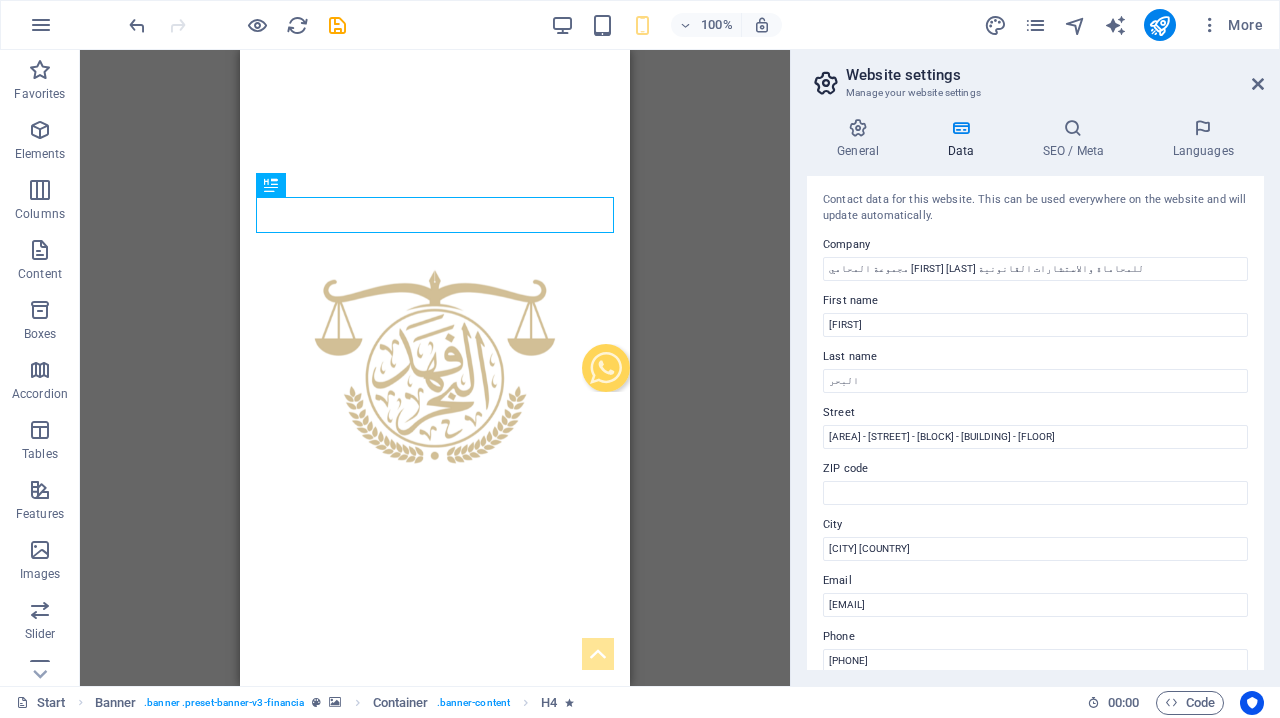 scroll, scrollTop: 0, scrollLeft: 0, axis: both 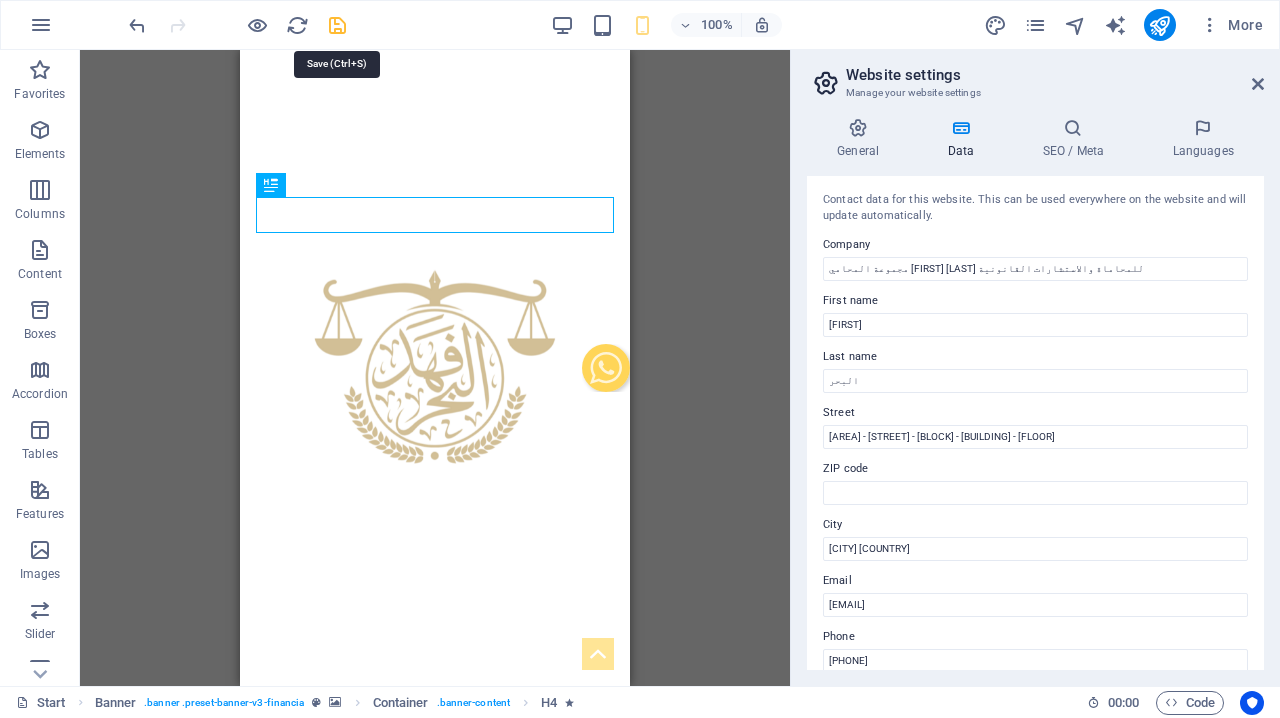 click at bounding box center [337, 25] 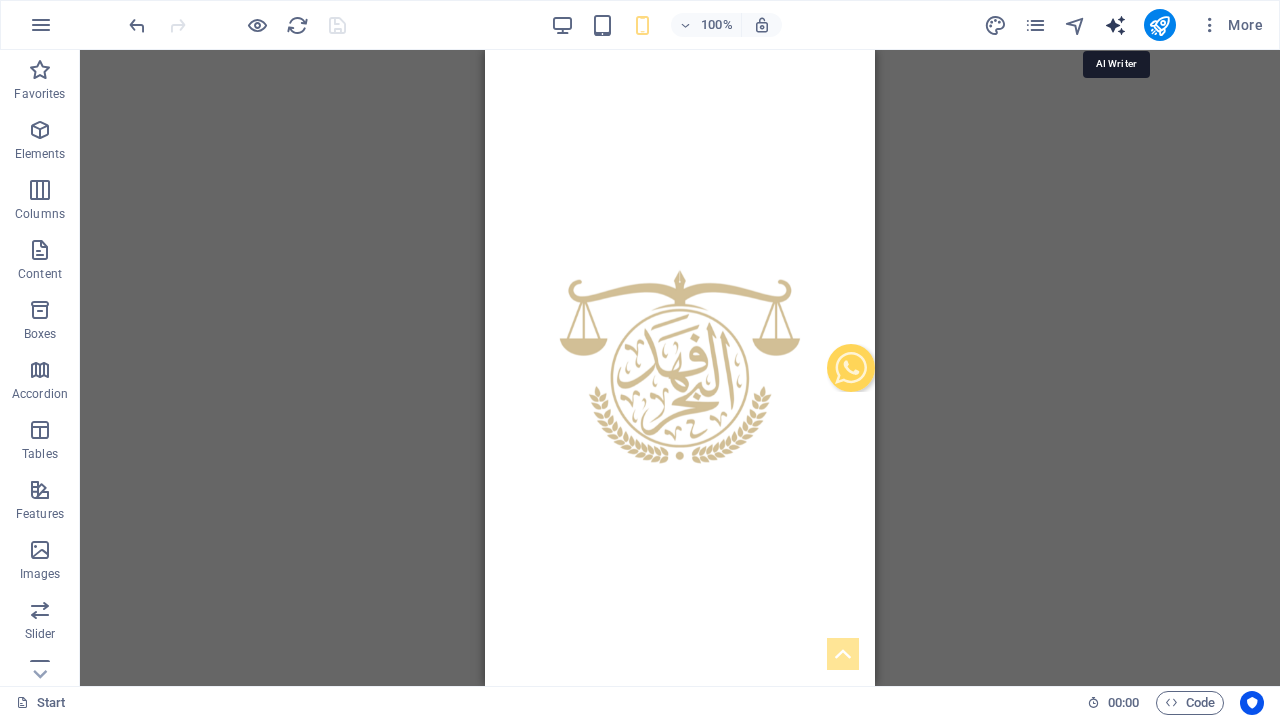 click at bounding box center [1115, 25] 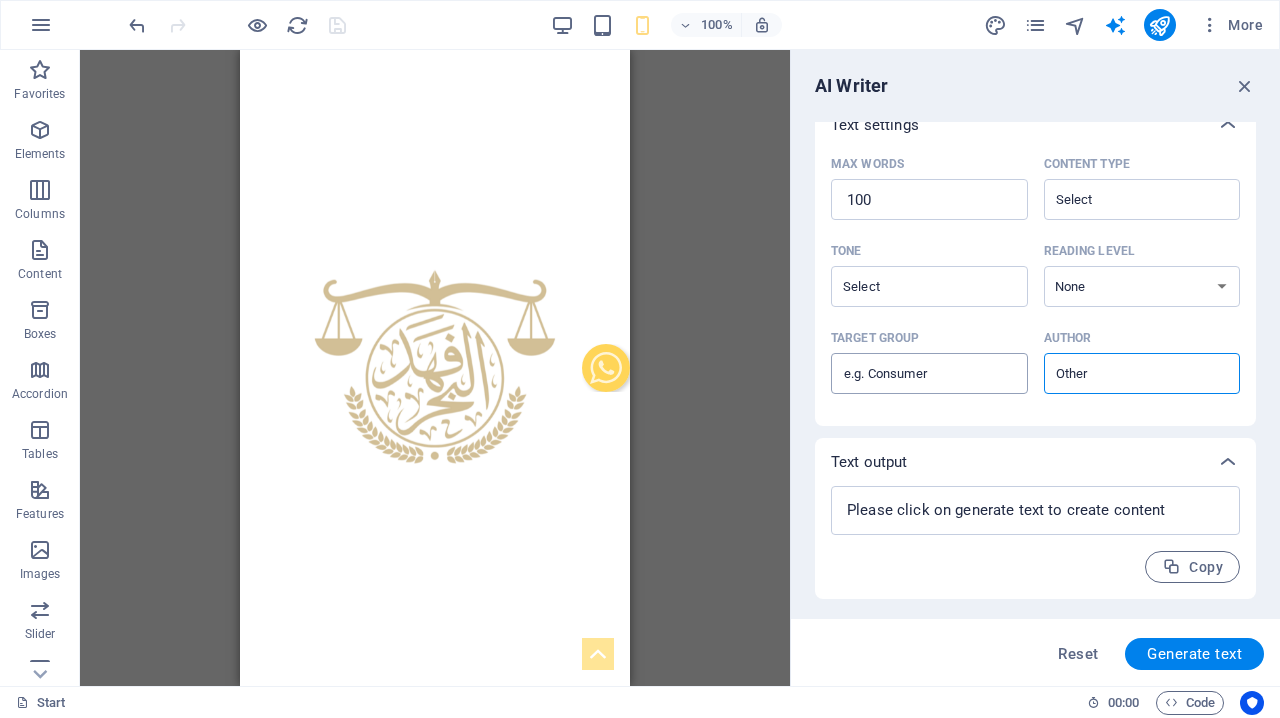 scroll, scrollTop: 437, scrollLeft: 0, axis: vertical 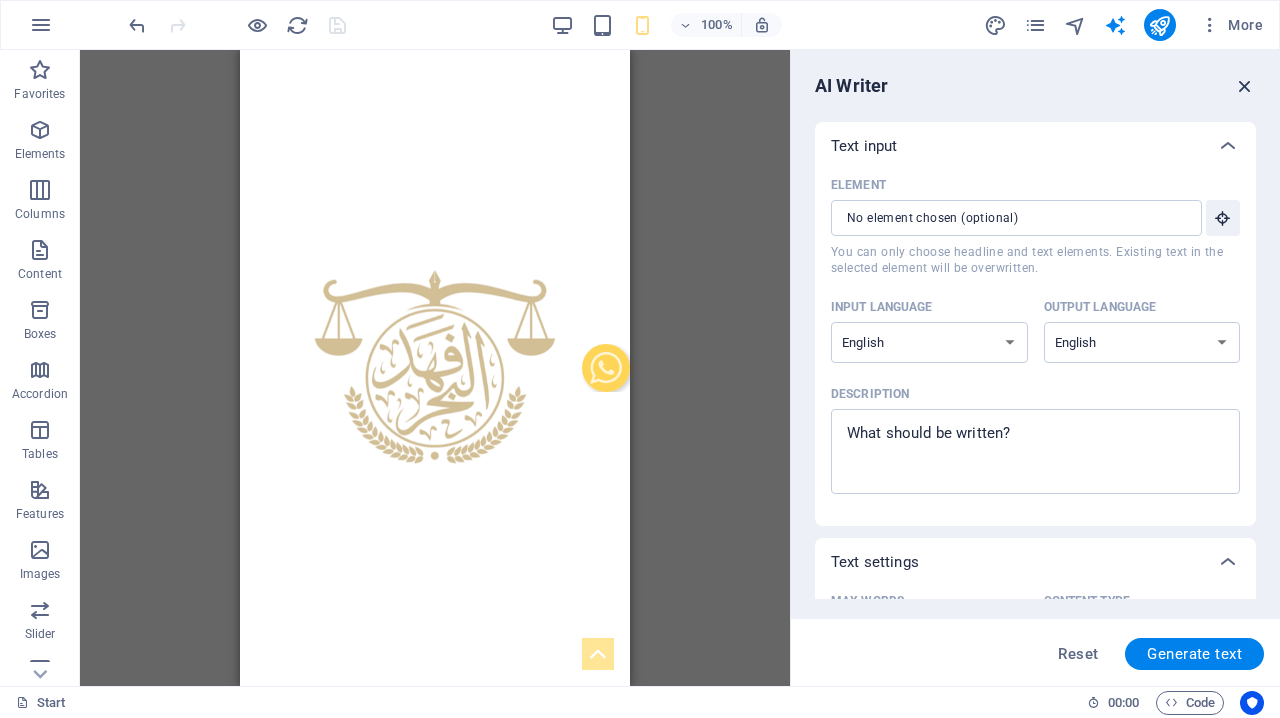 click at bounding box center [1245, 86] 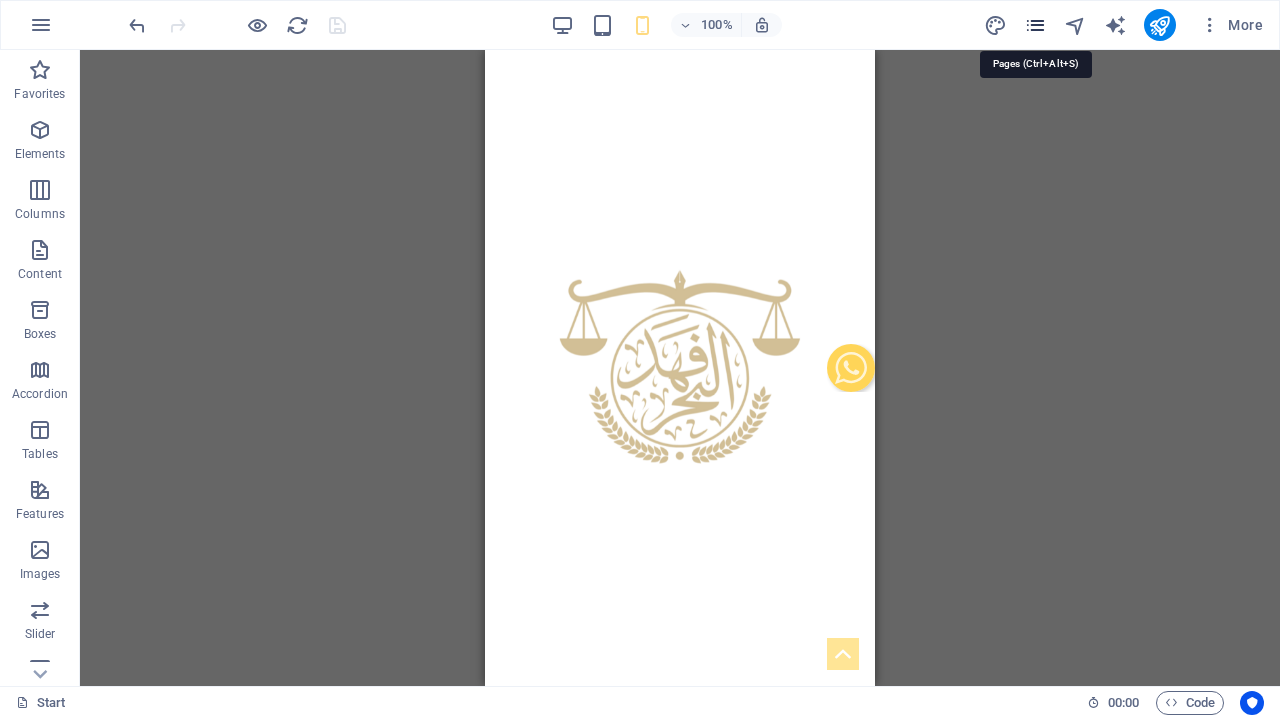 click at bounding box center (1035, 25) 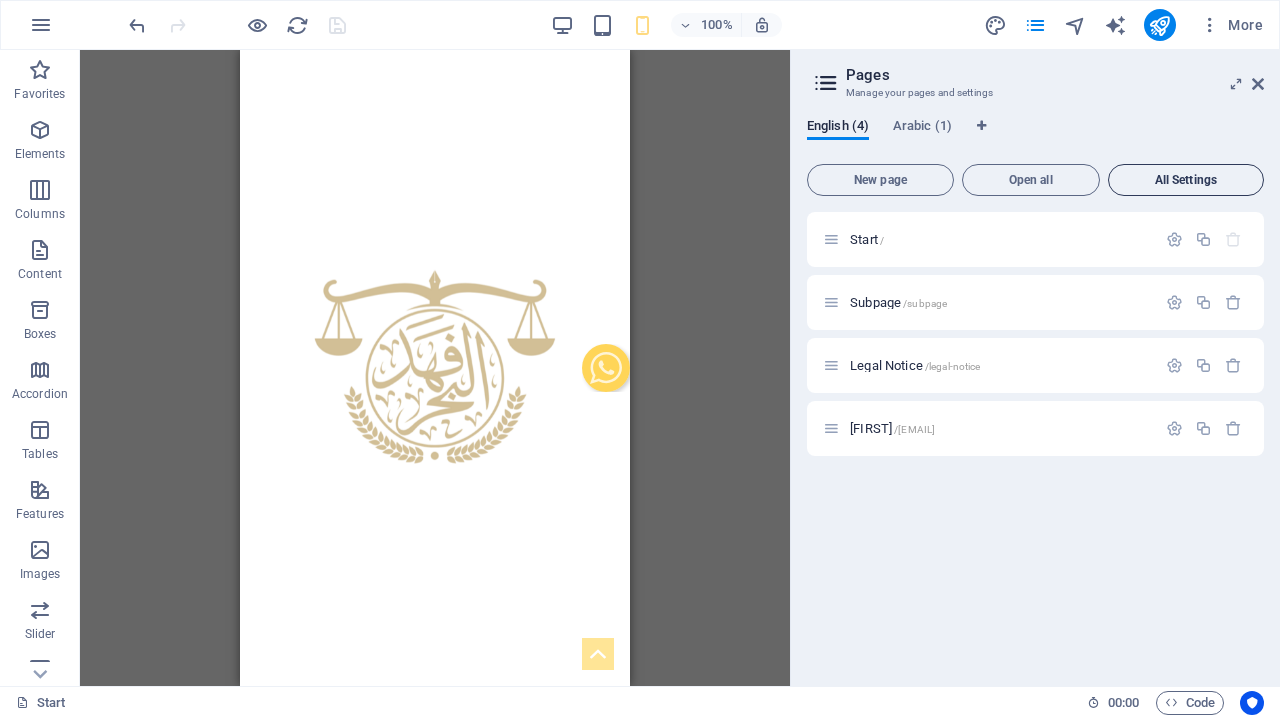 click on "All Settings" at bounding box center (1186, 180) 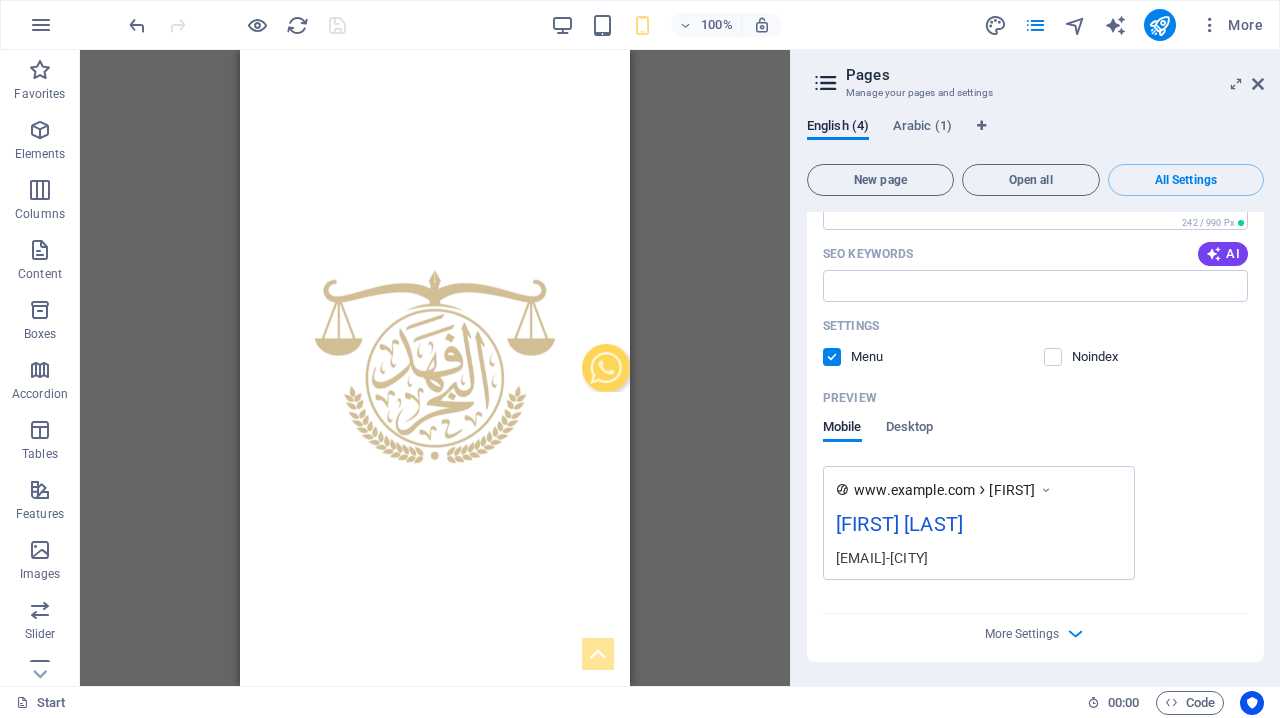scroll, scrollTop: 2860, scrollLeft: 0, axis: vertical 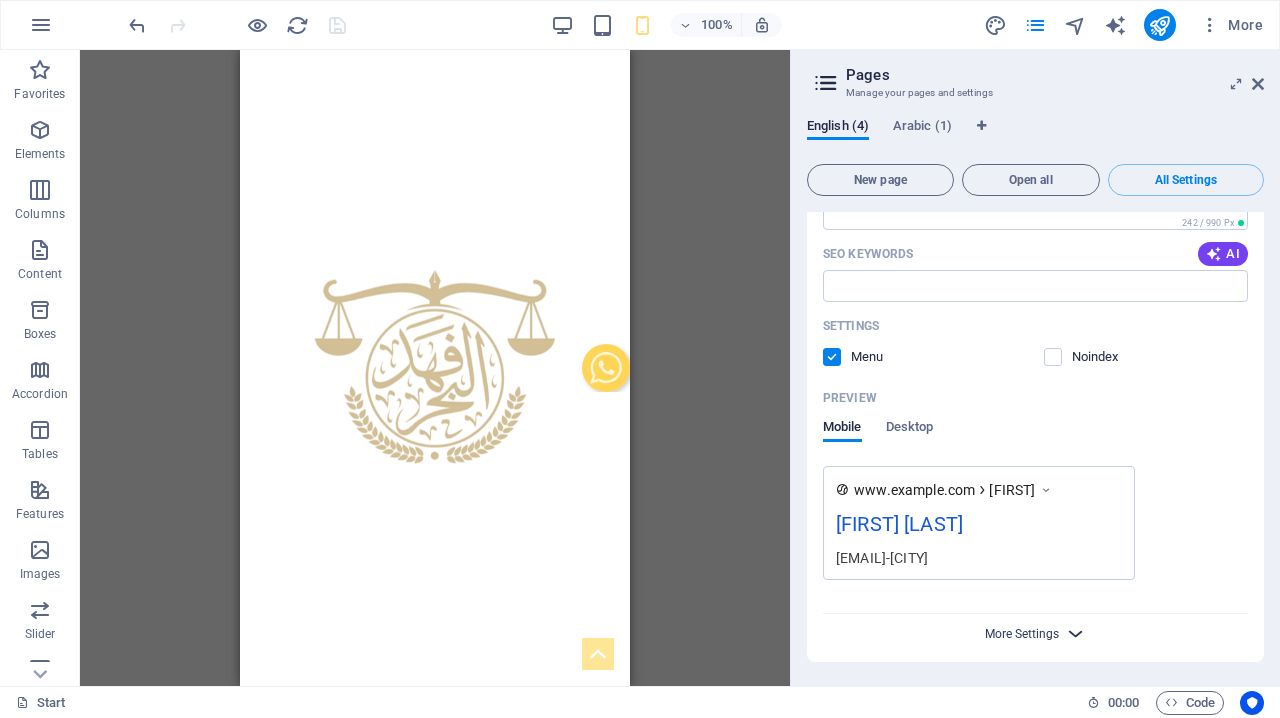 click on "More Settings" at bounding box center [1022, 634] 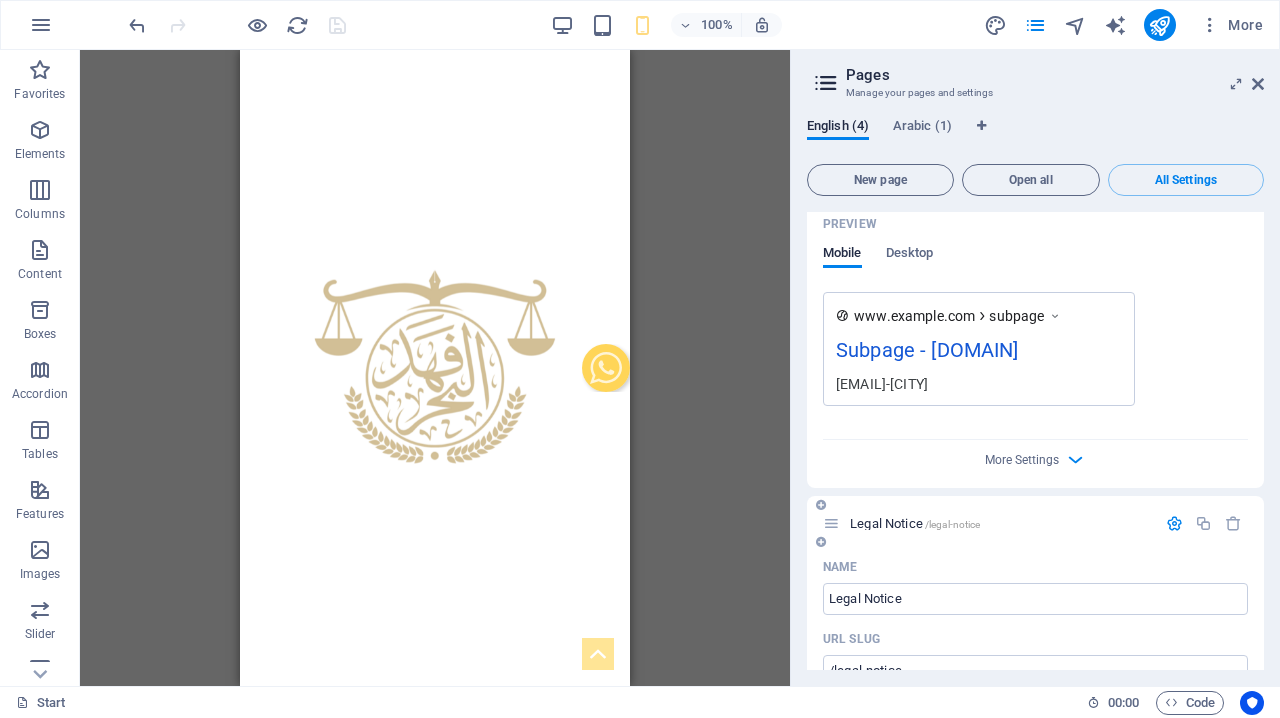 scroll, scrollTop: 1388, scrollLeft: 0, axis: vertical 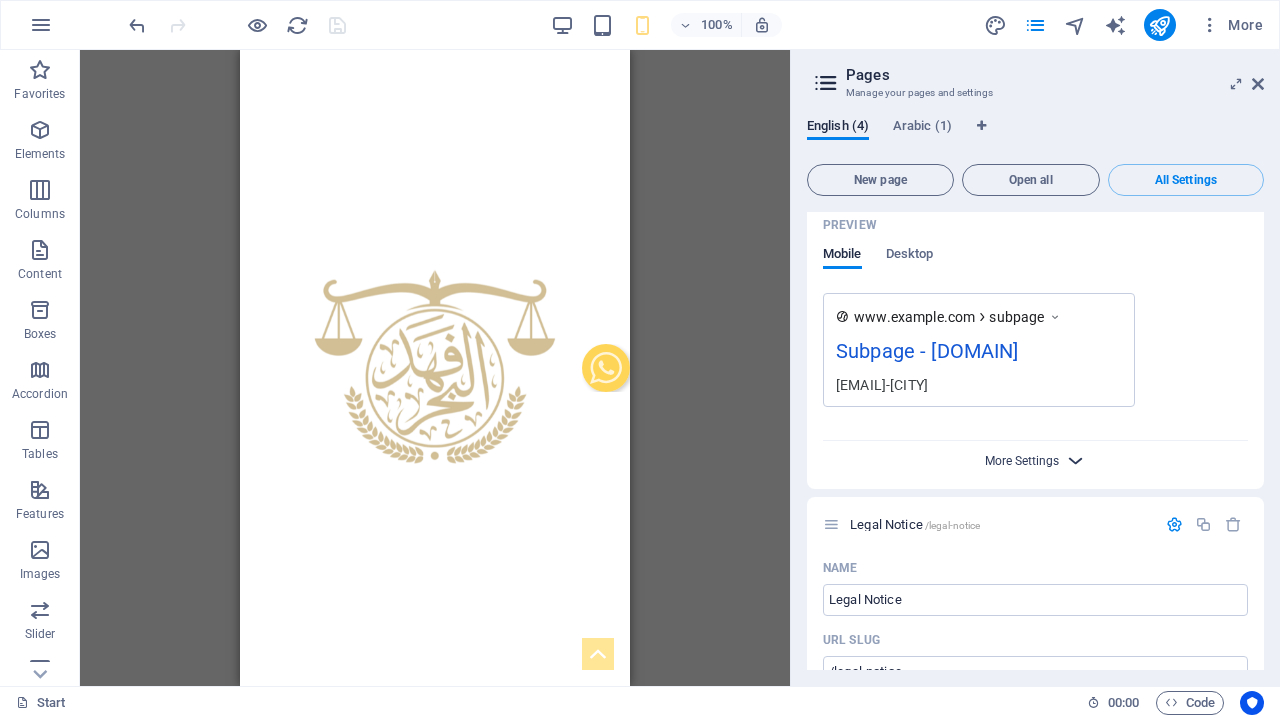 click on "More Settings" at bounding box center (1022, 461) 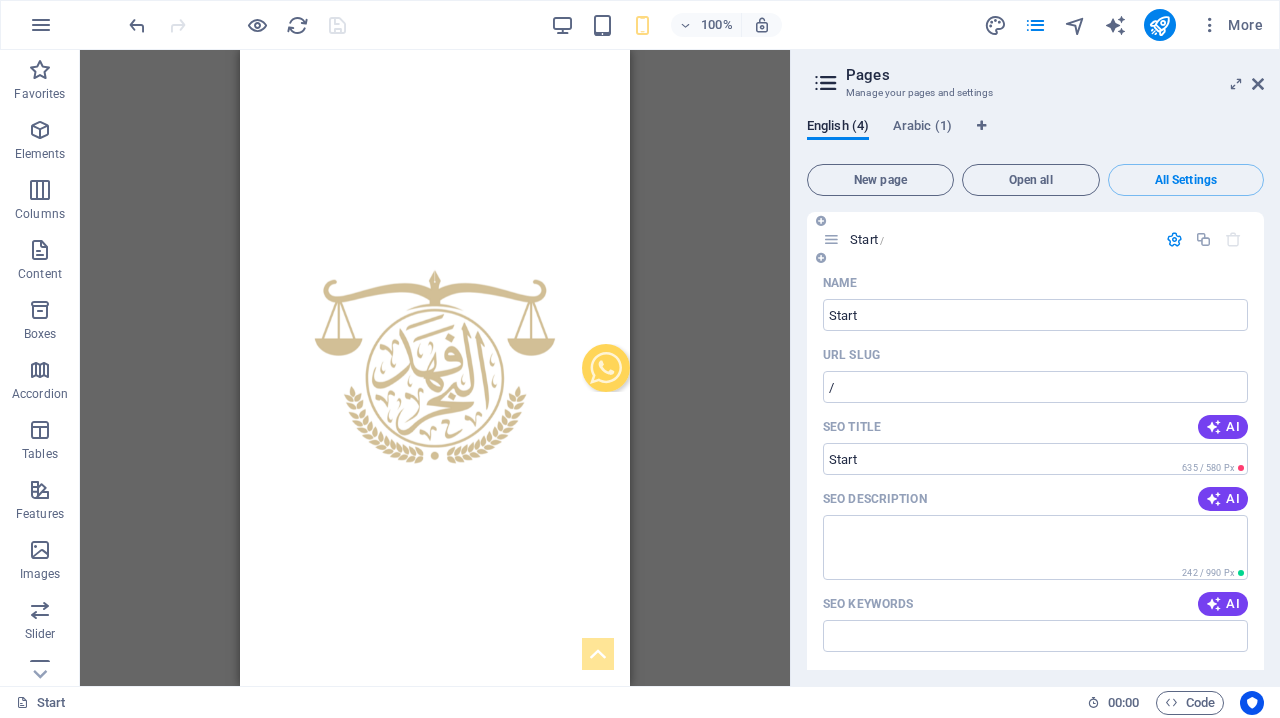 scroll, scrollTop: 0, scrollLeft: 0, axis: both 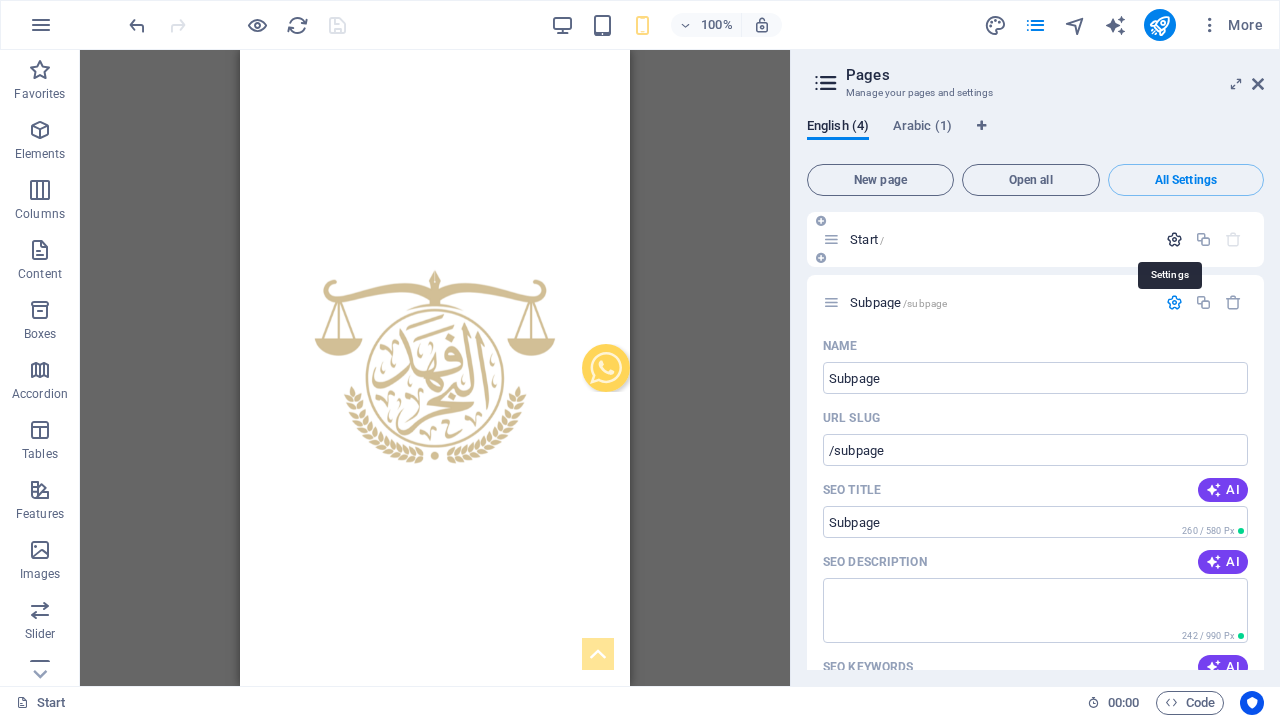 click at bounding box center [1174, 239] 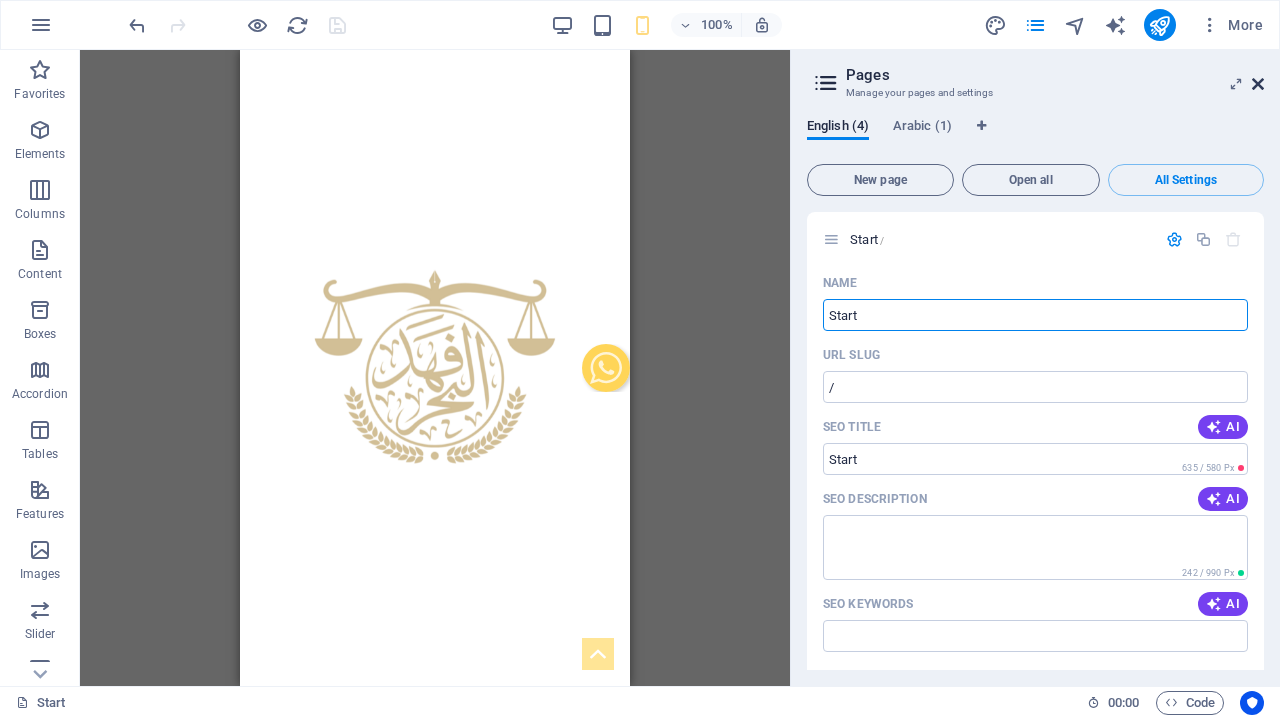 click at bounding box center [1258, 84] 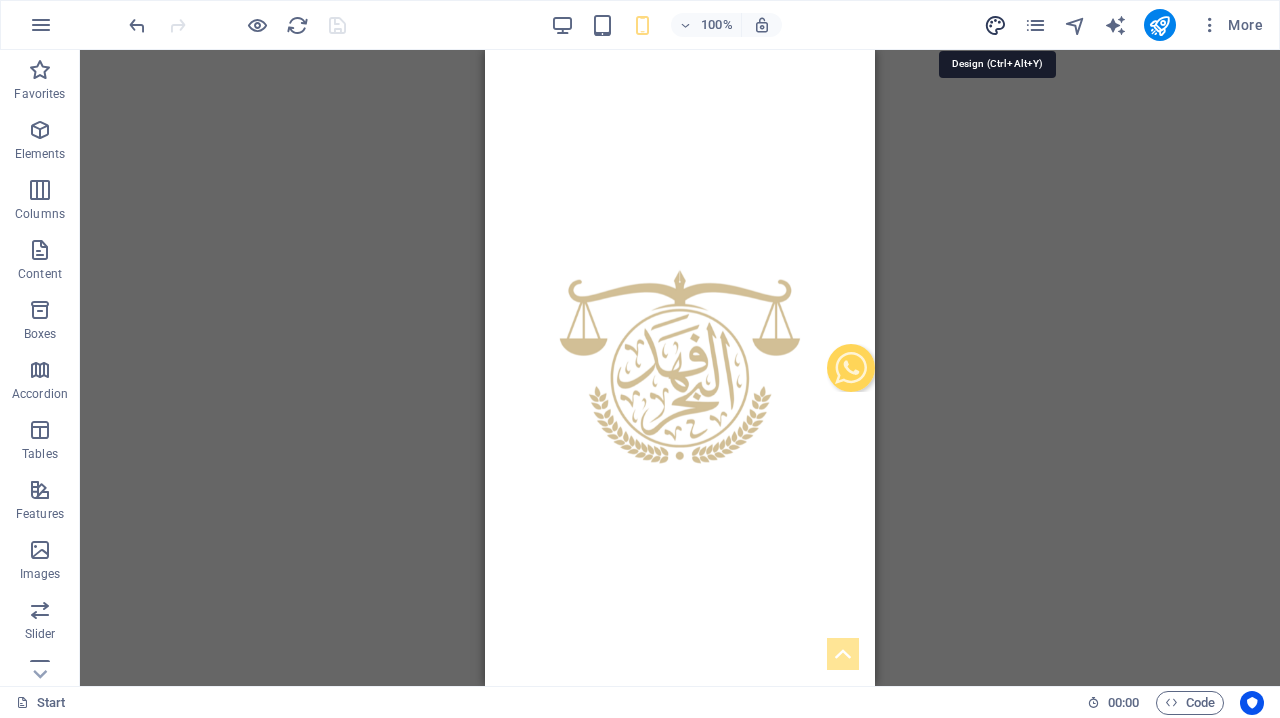 click at bounding box center (995, 25) 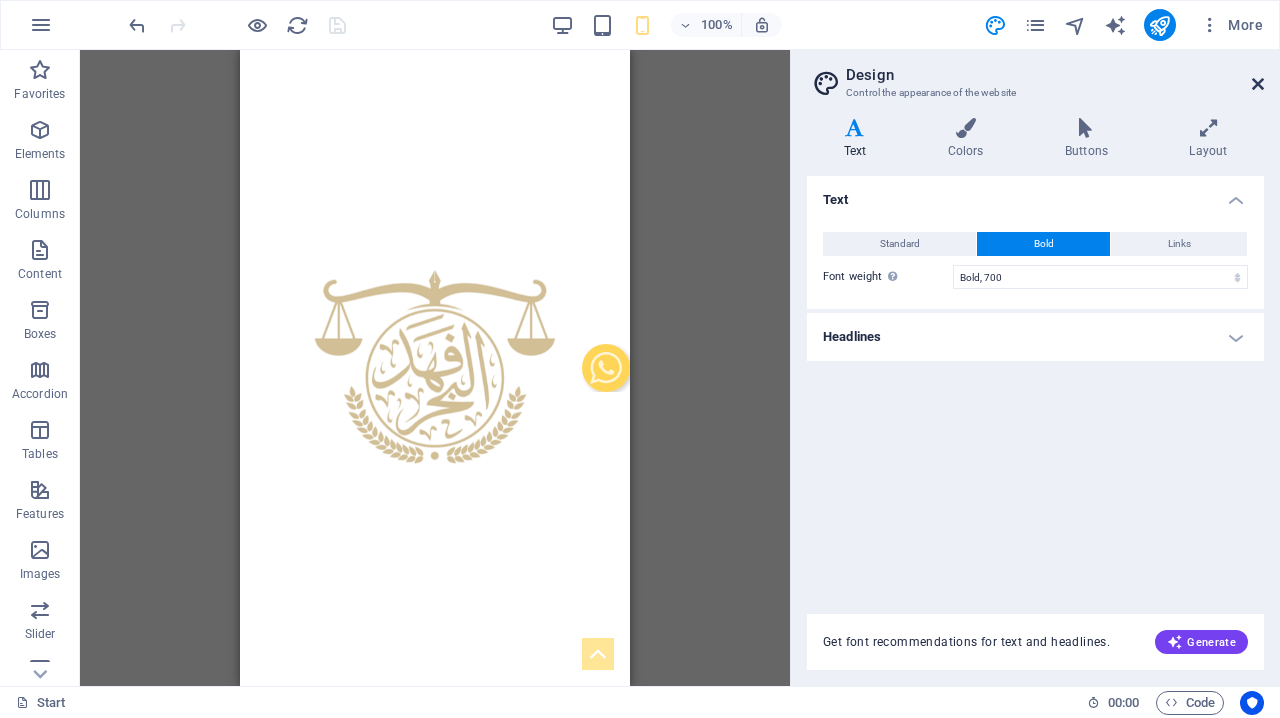 click at bounding box center [1258, 84] 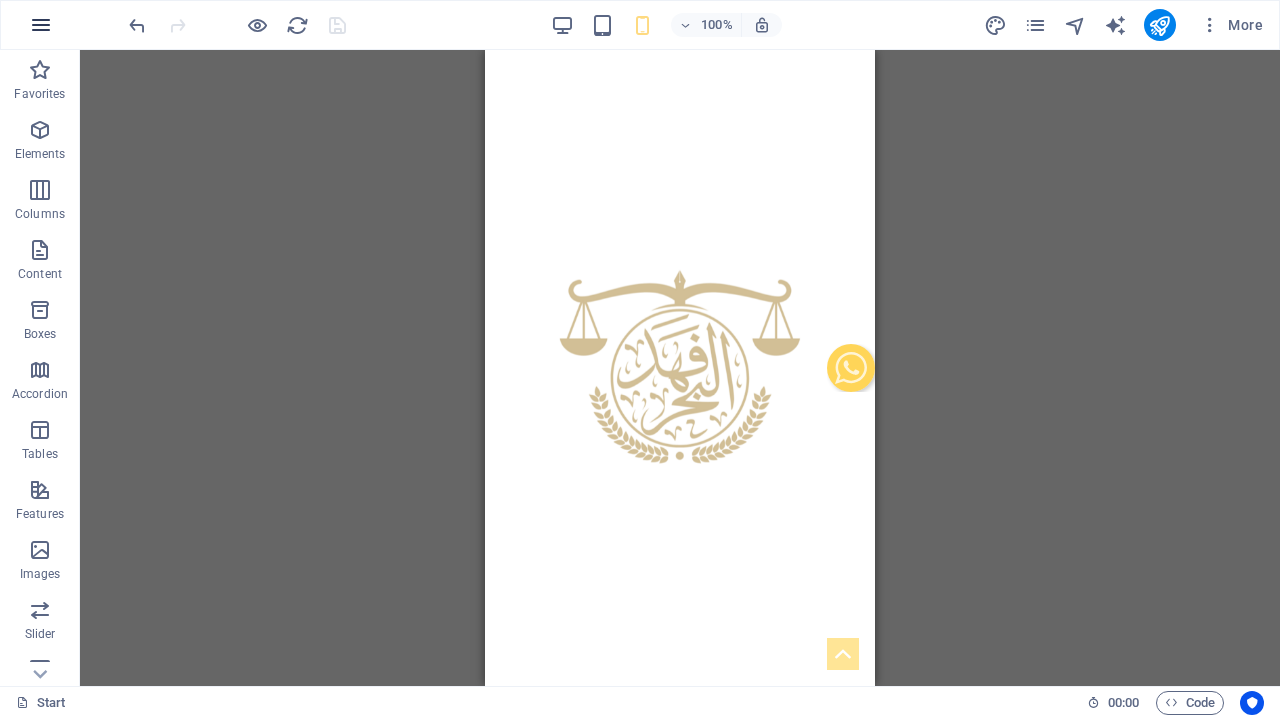 click at bounding box center (41, 25) 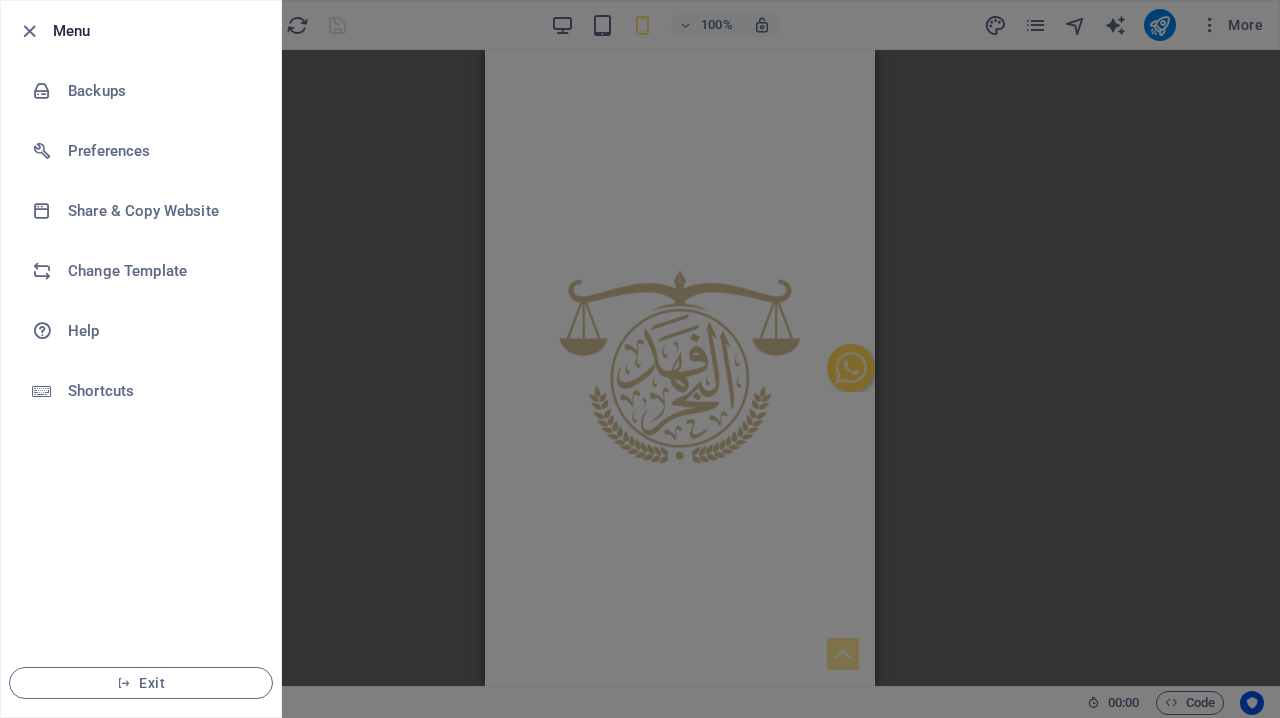 click at bounding box center [640, 359] 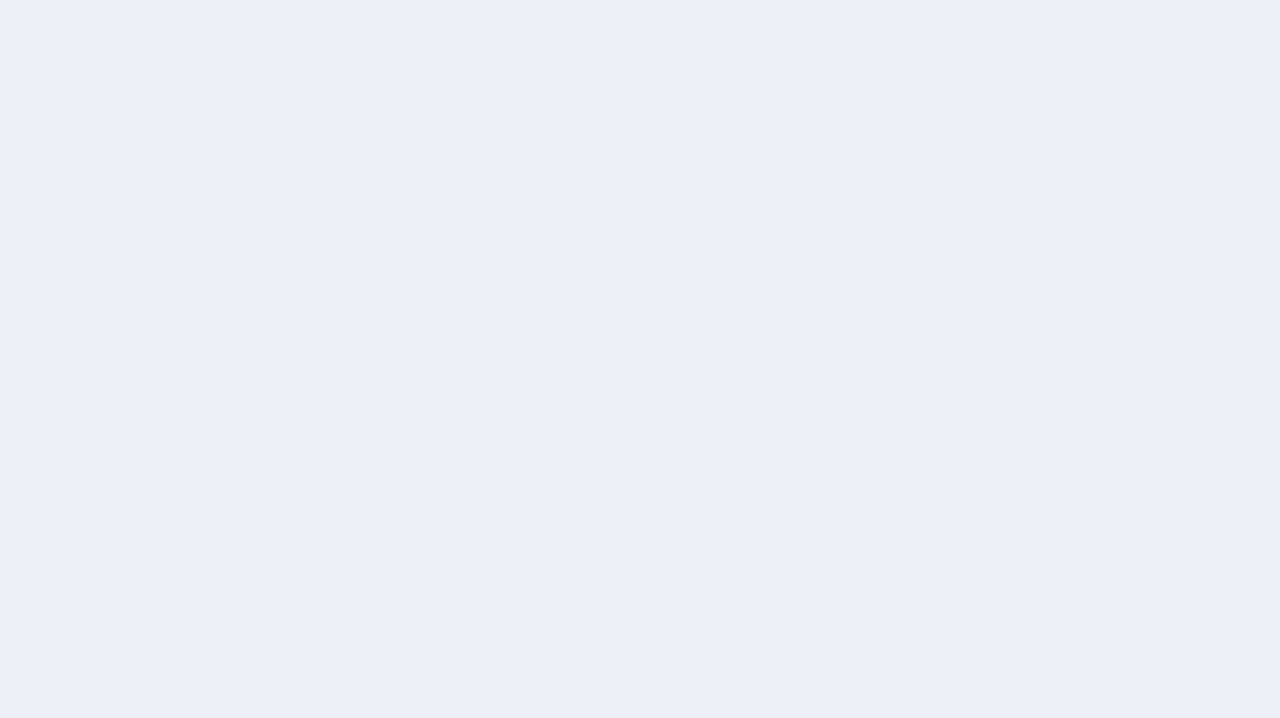 scroll, scrollTop: 0, scrollLeft: 0, axis: both 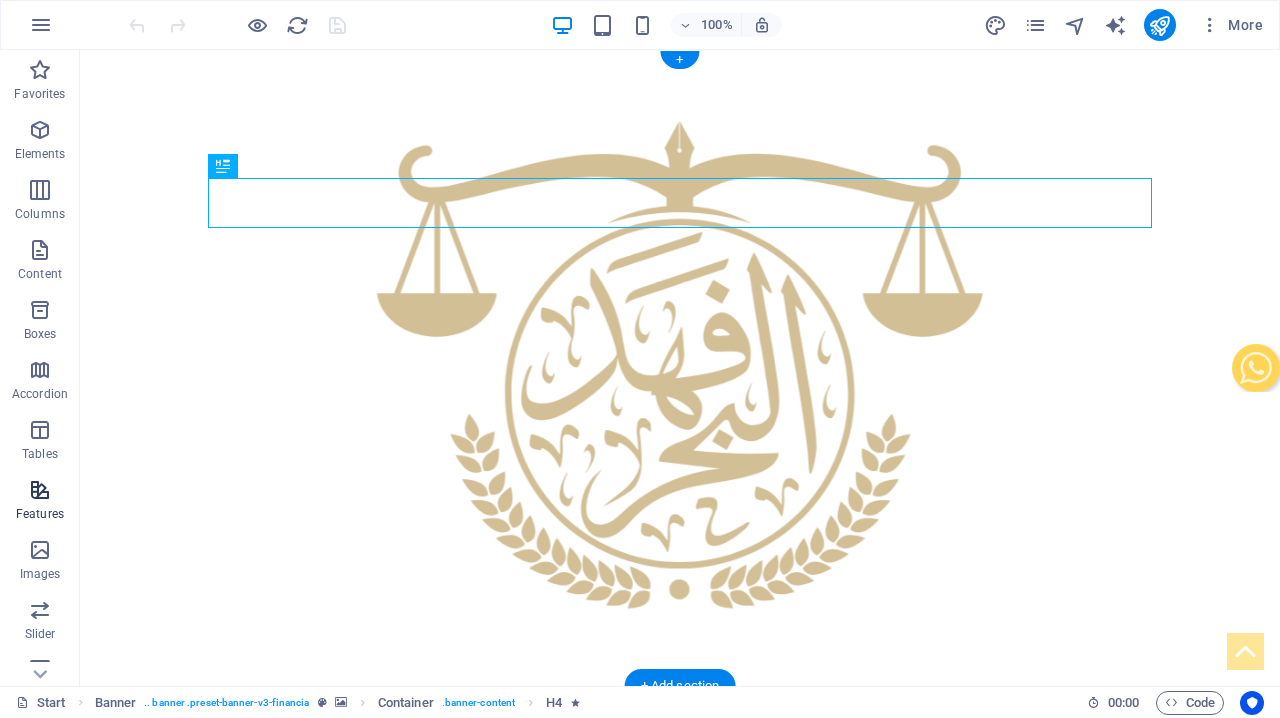 click at bounding box center [40, 490] 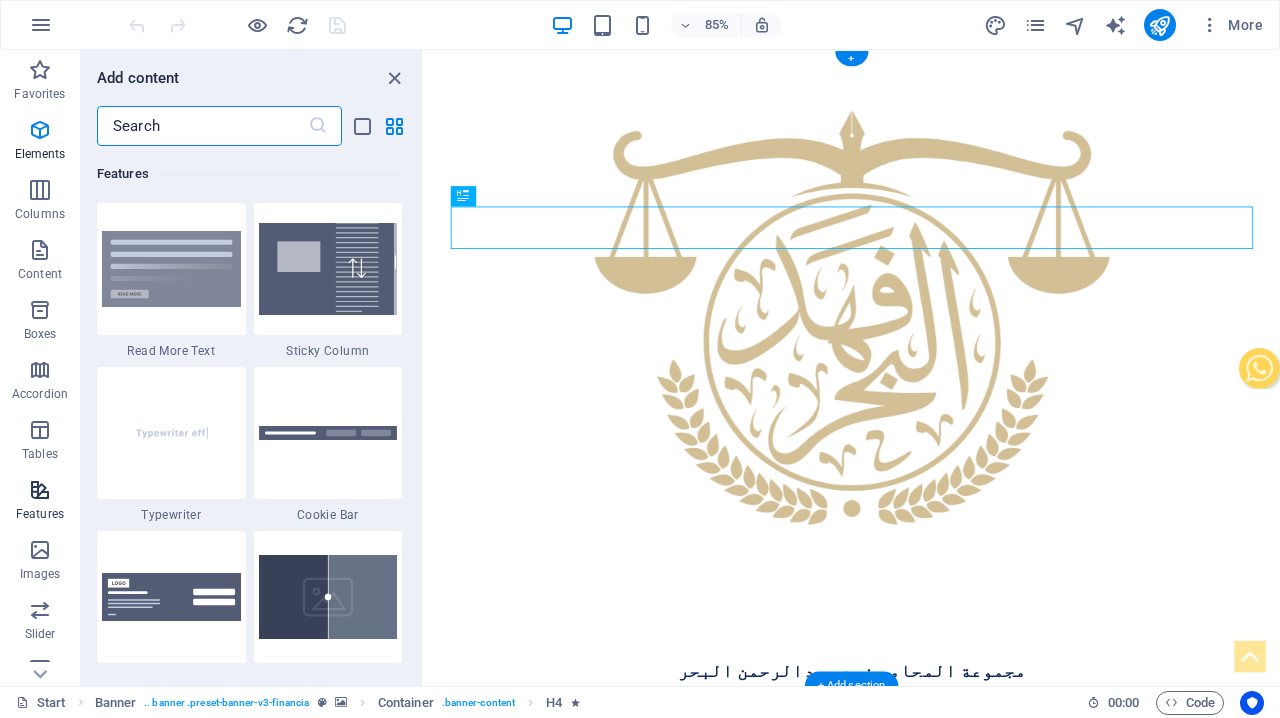 scroll, scrollTop: 7959, scrollLeft: 0, axis: vertical 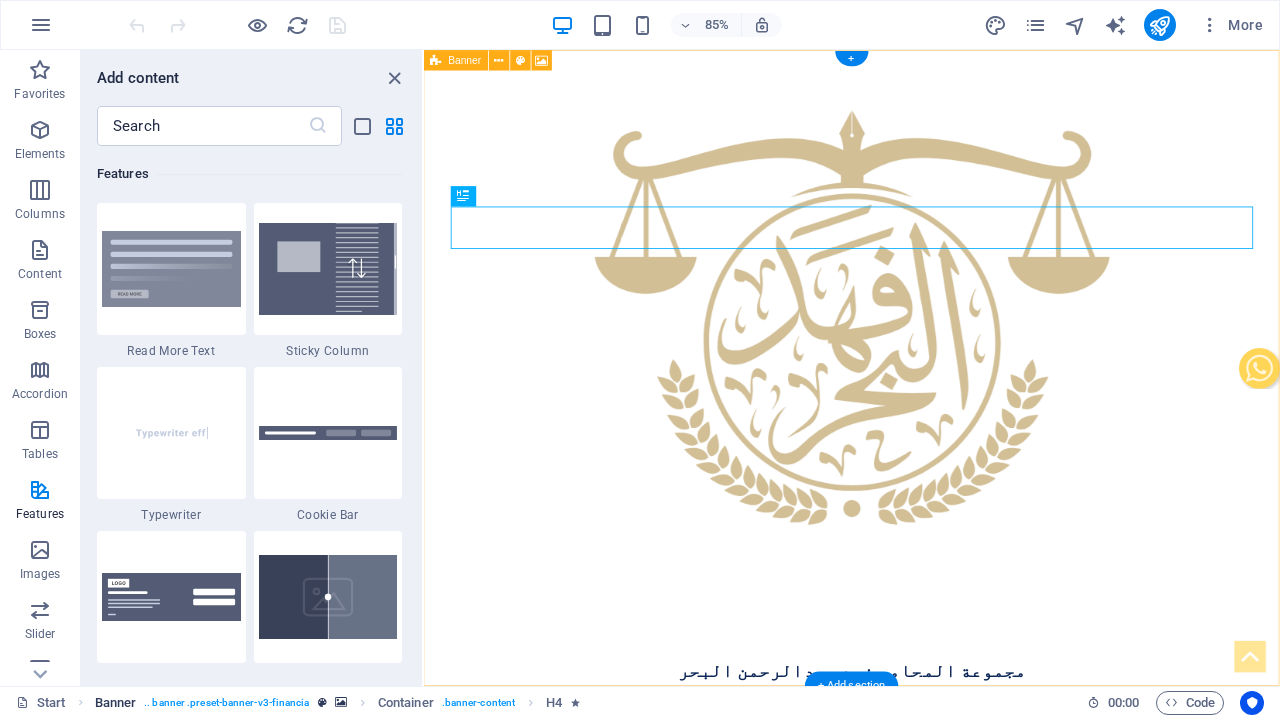 click on ". banner .preset-banner-v3-financia" at bounding box center [226, 703] 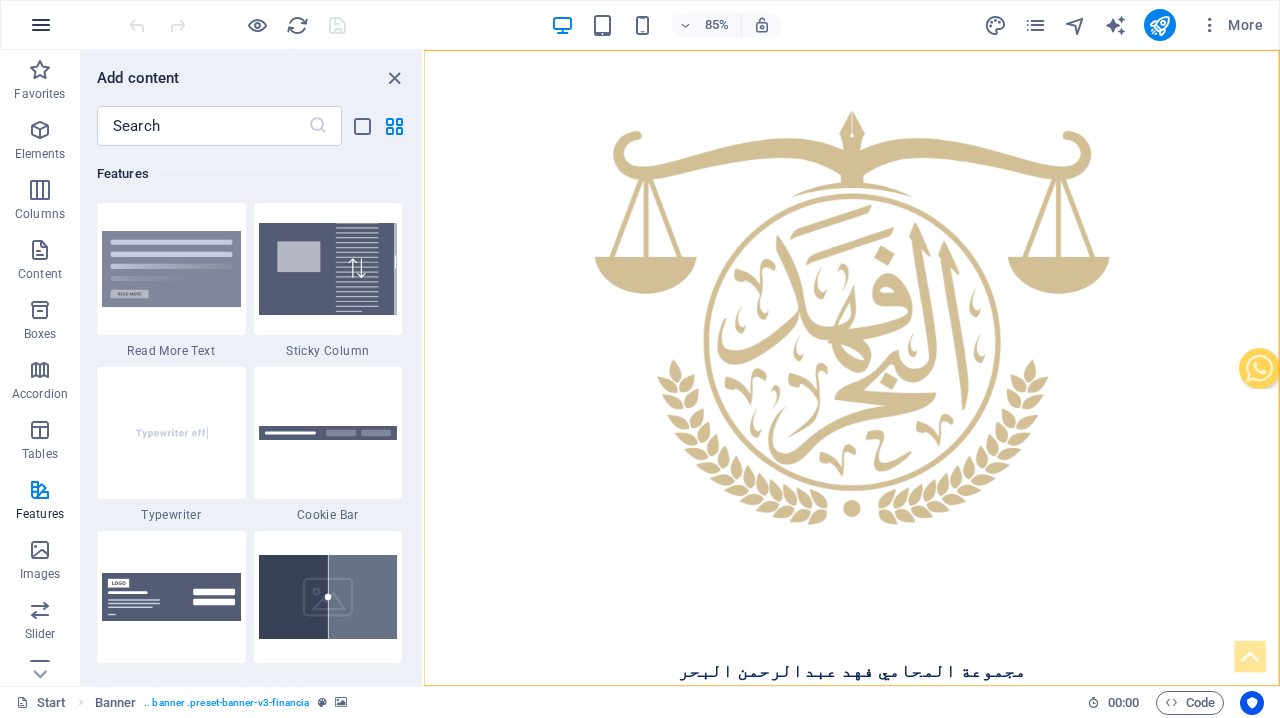 click at bounding box center [41, 25] 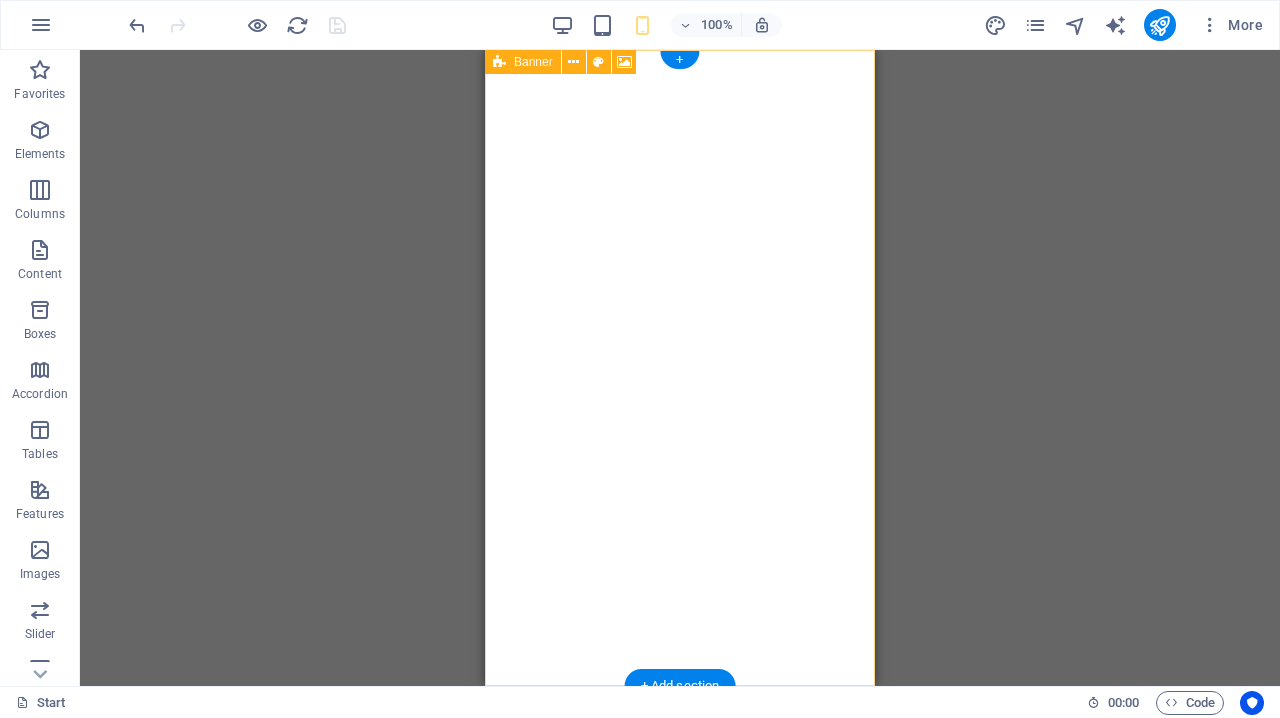 scroll, scrollTop: 0, scrollLeft: 0, axis: both 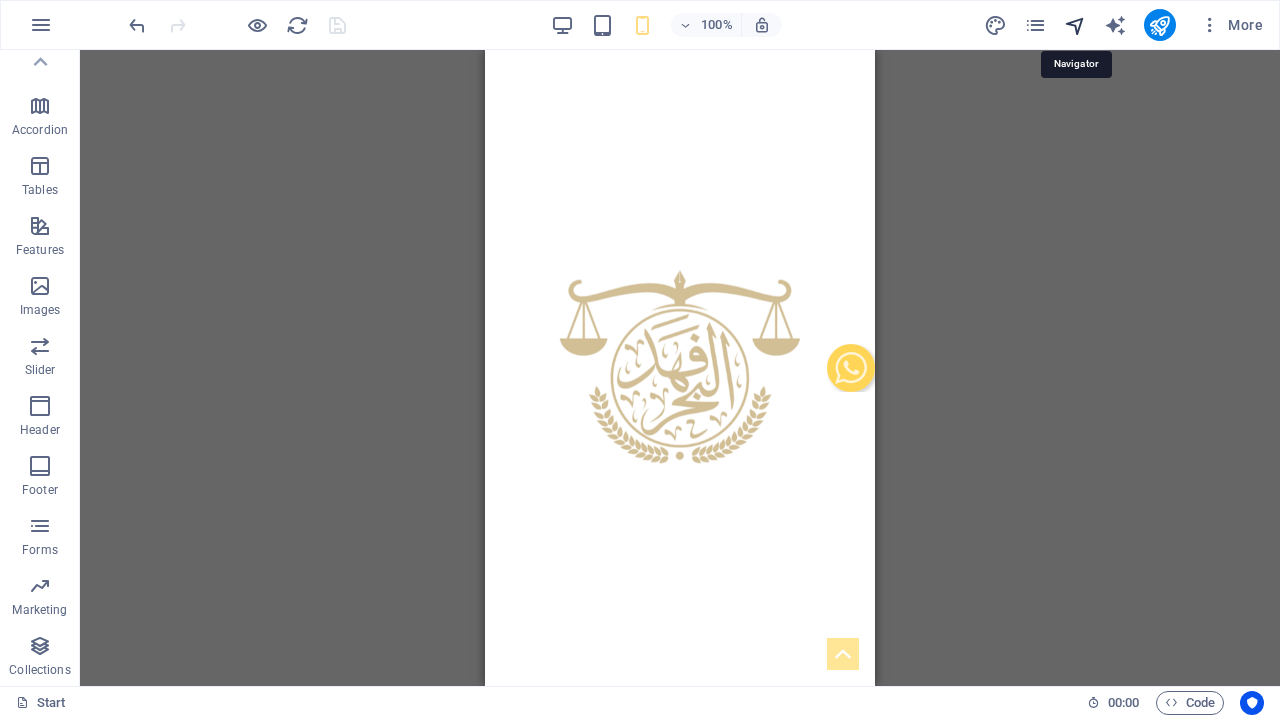 click at bounding box center [1075, 25] 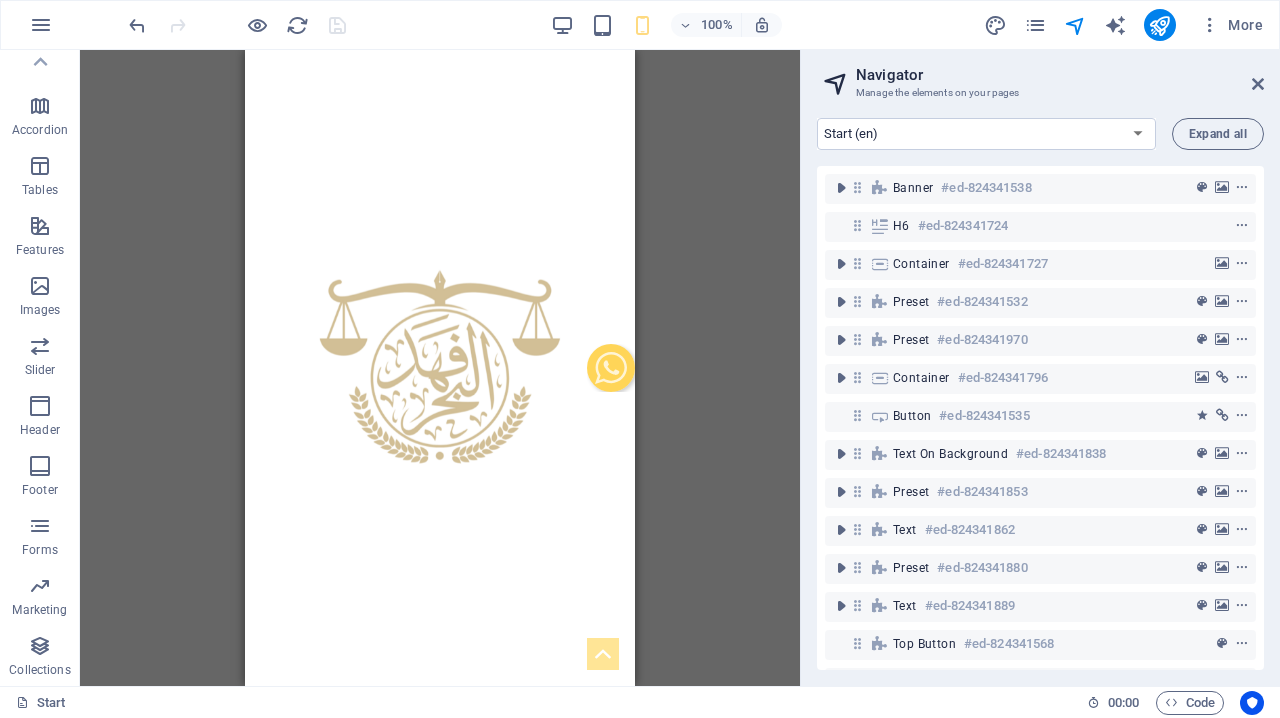 scroll, scrollTop: 0, scrollLeft: 0, axis: both 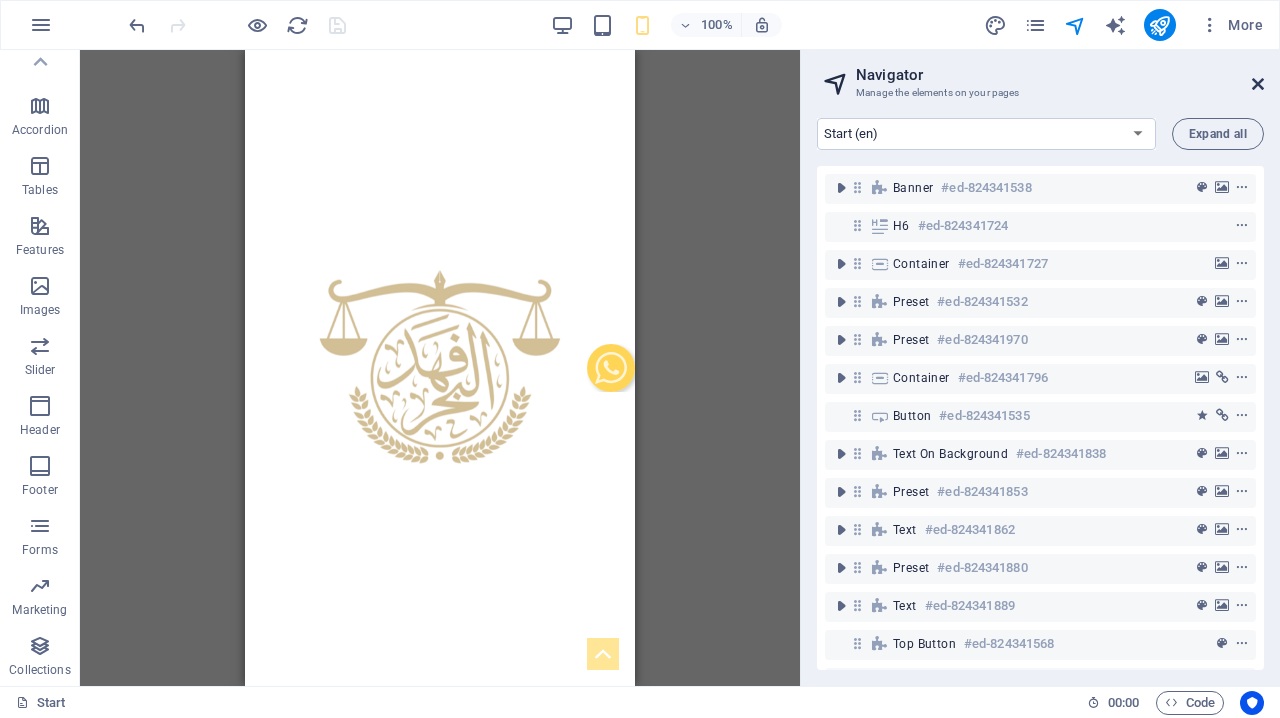 click at bounding box center (1258, 84) 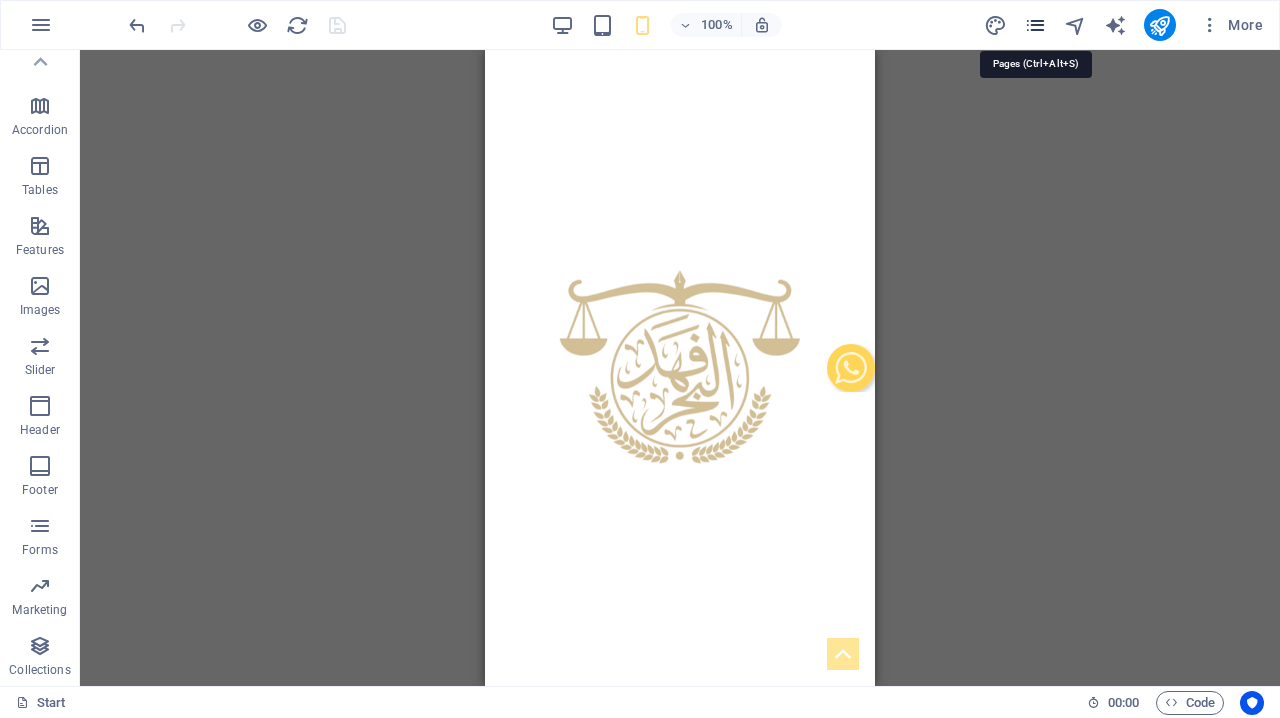click at bounding box center (1035, 25) 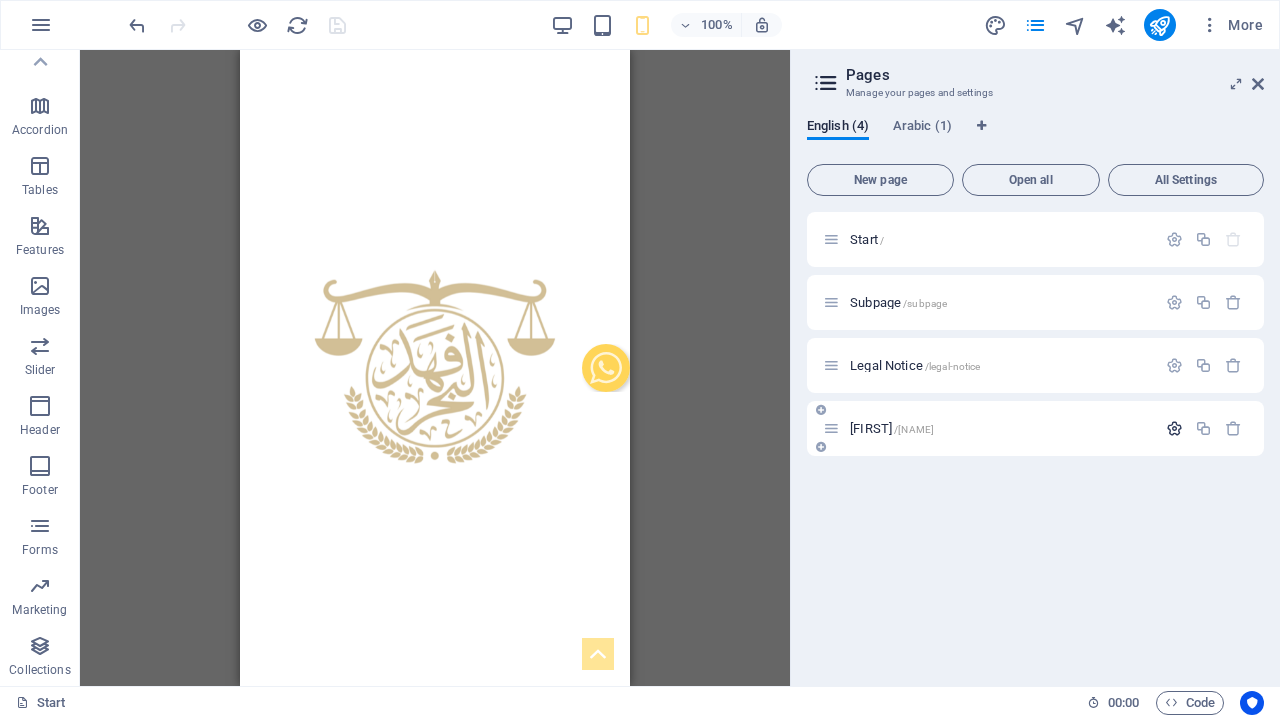 click at bounding box center [1174, 428] 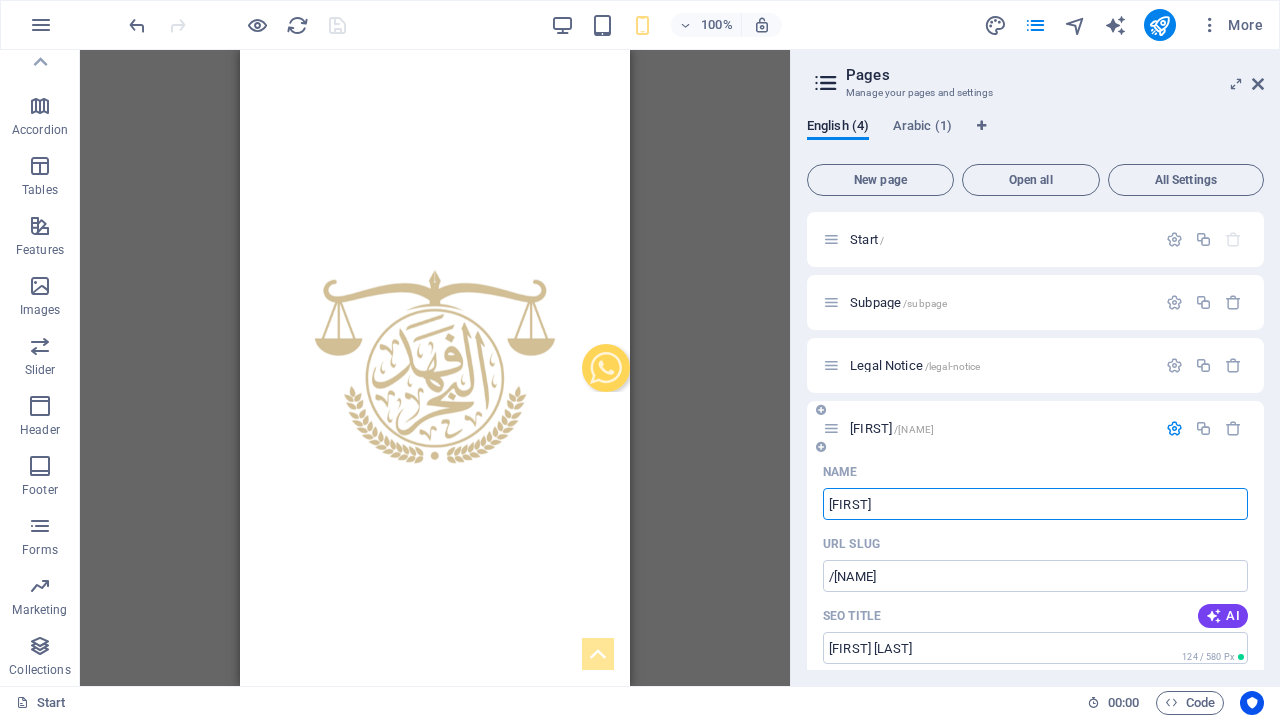 scroll, scrollTop: 0, scrollLeft: 0, axis: both 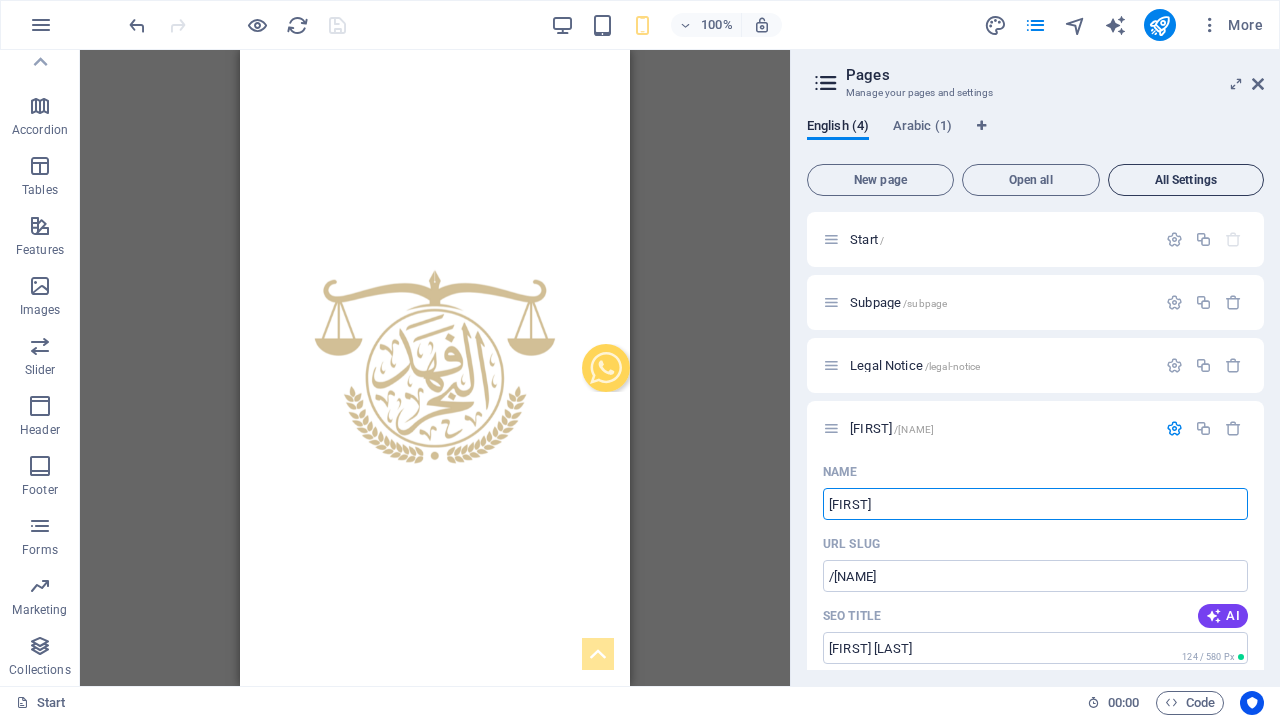 click on "All Settings" at bounding box center (1186, 180) 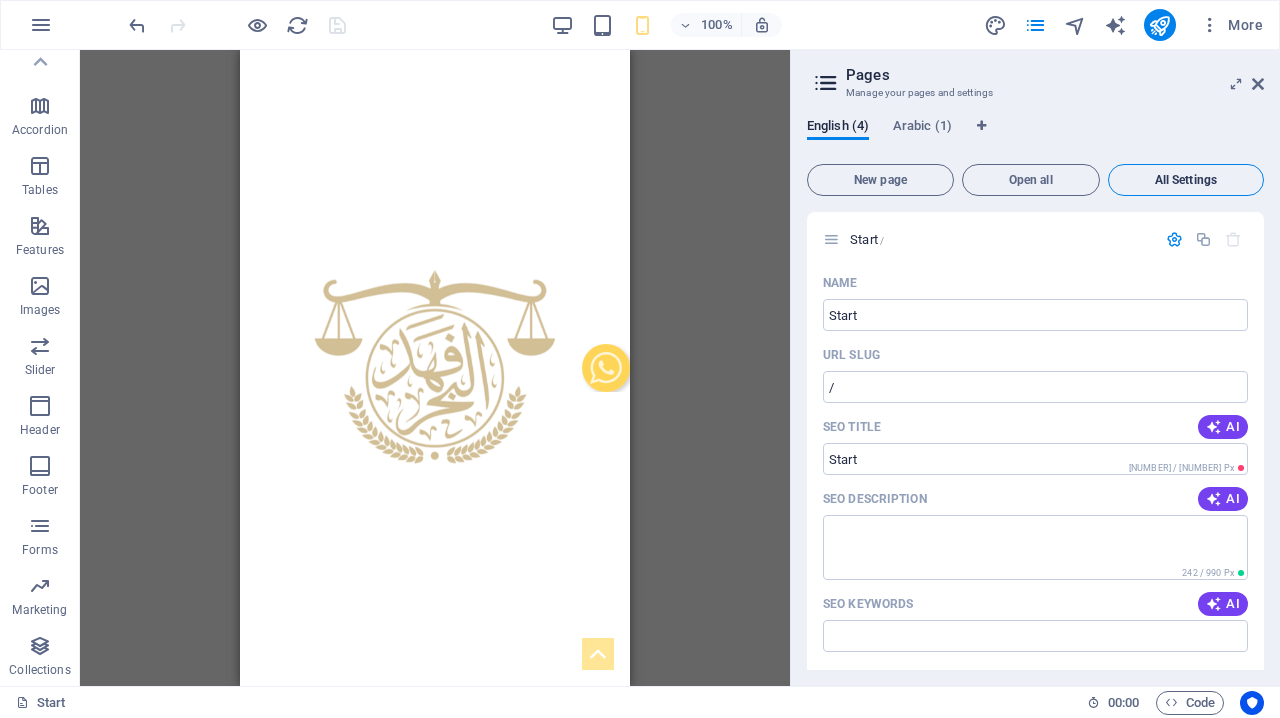 scroll, scrollTop: 1547, scrollLeft: 0, axis: vertical 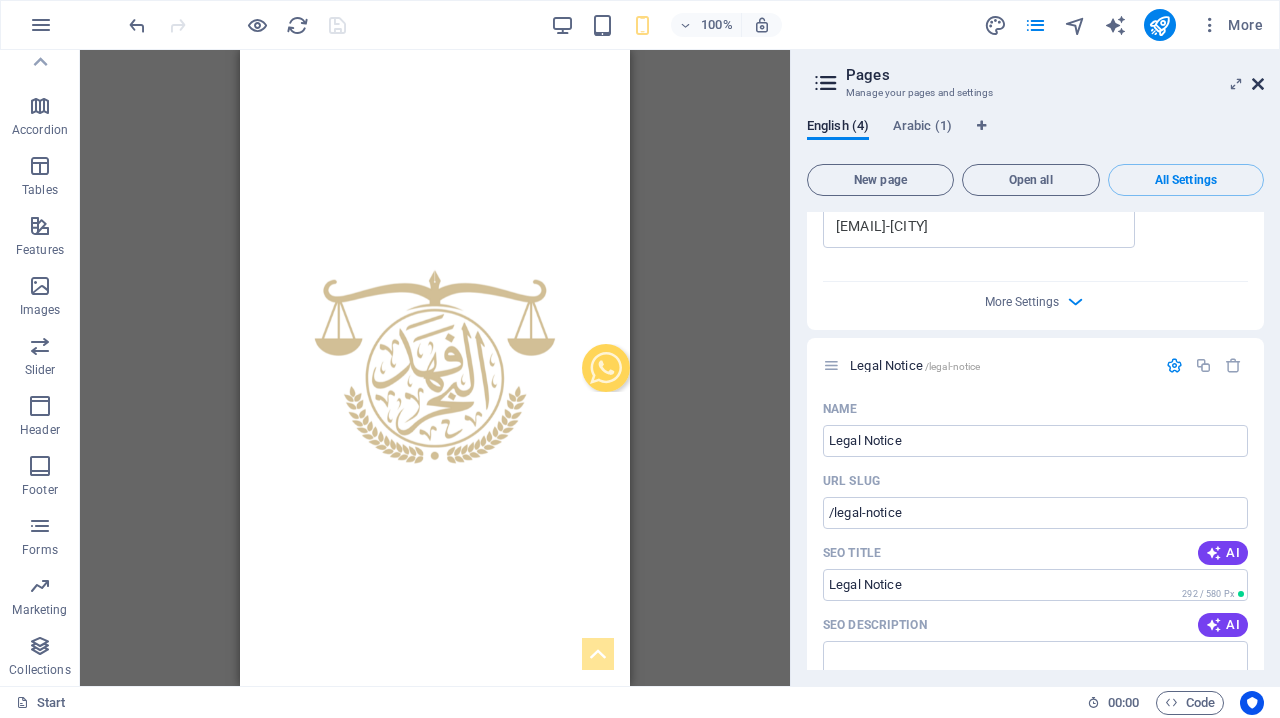 click at bounding box center [1258, 84] 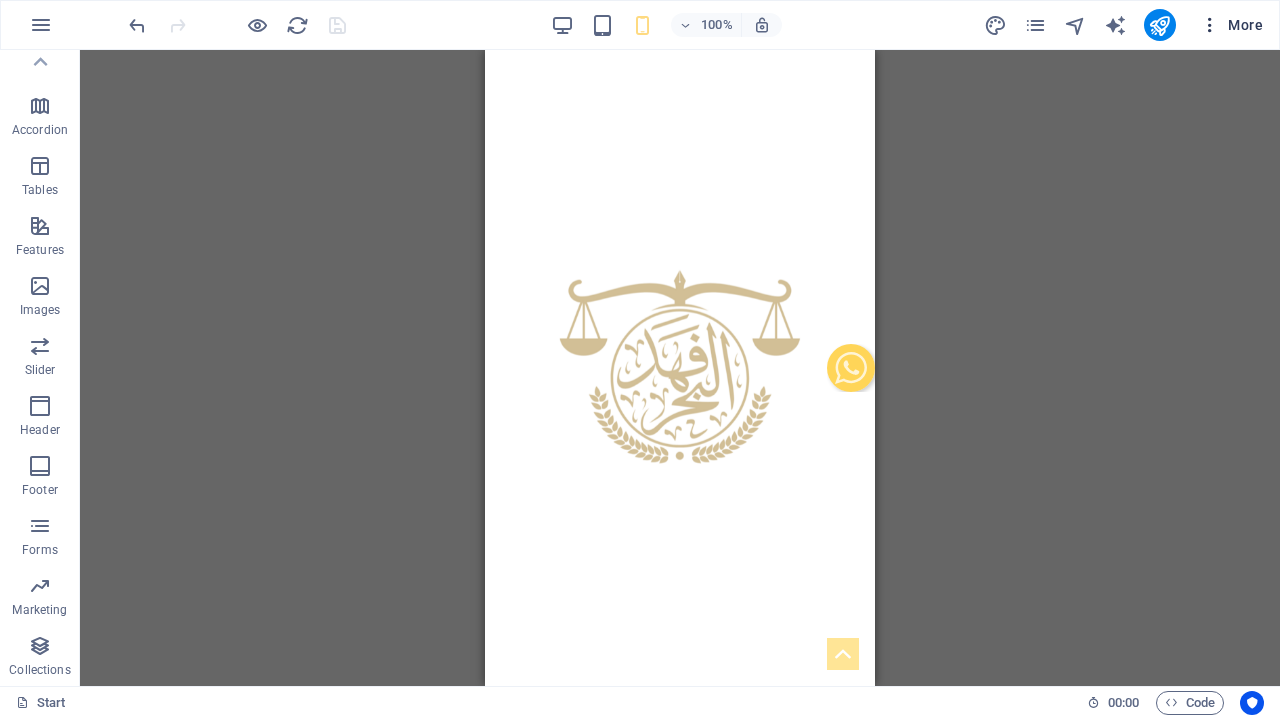 click on "More" at bounding box center (1231, 25) 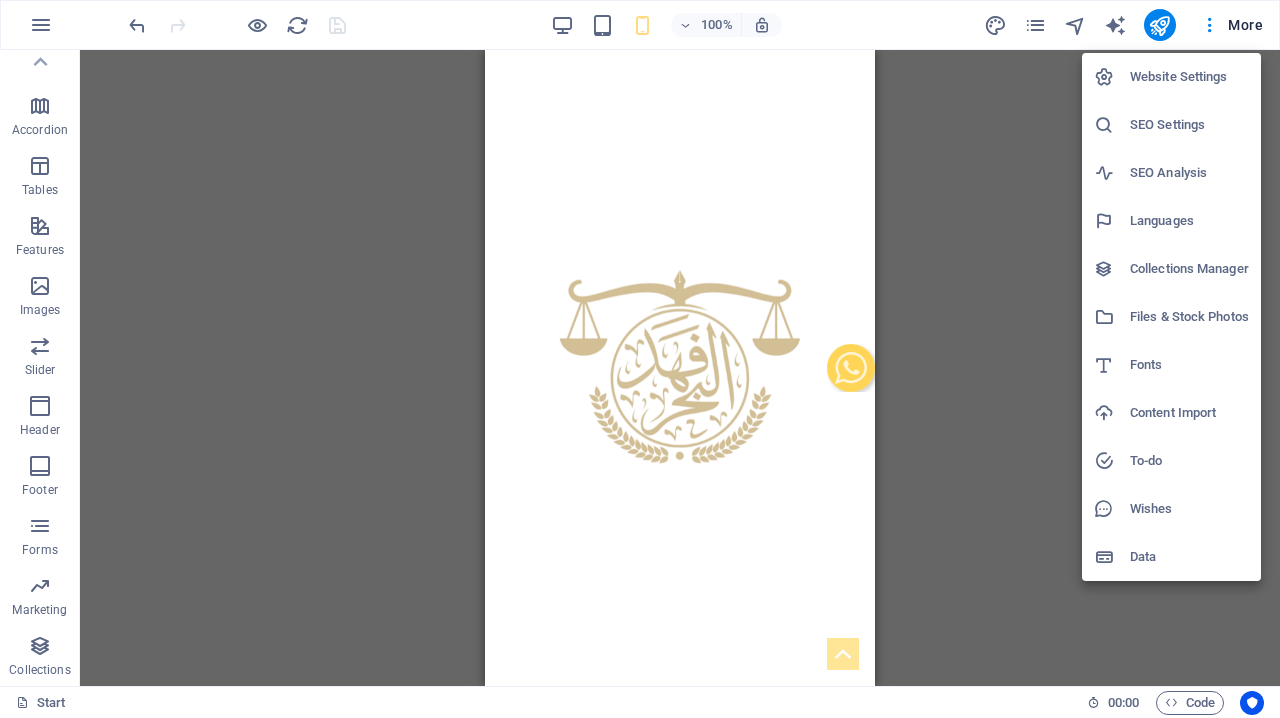 click on "SEO Settings" at bounding box center (1189, 125) 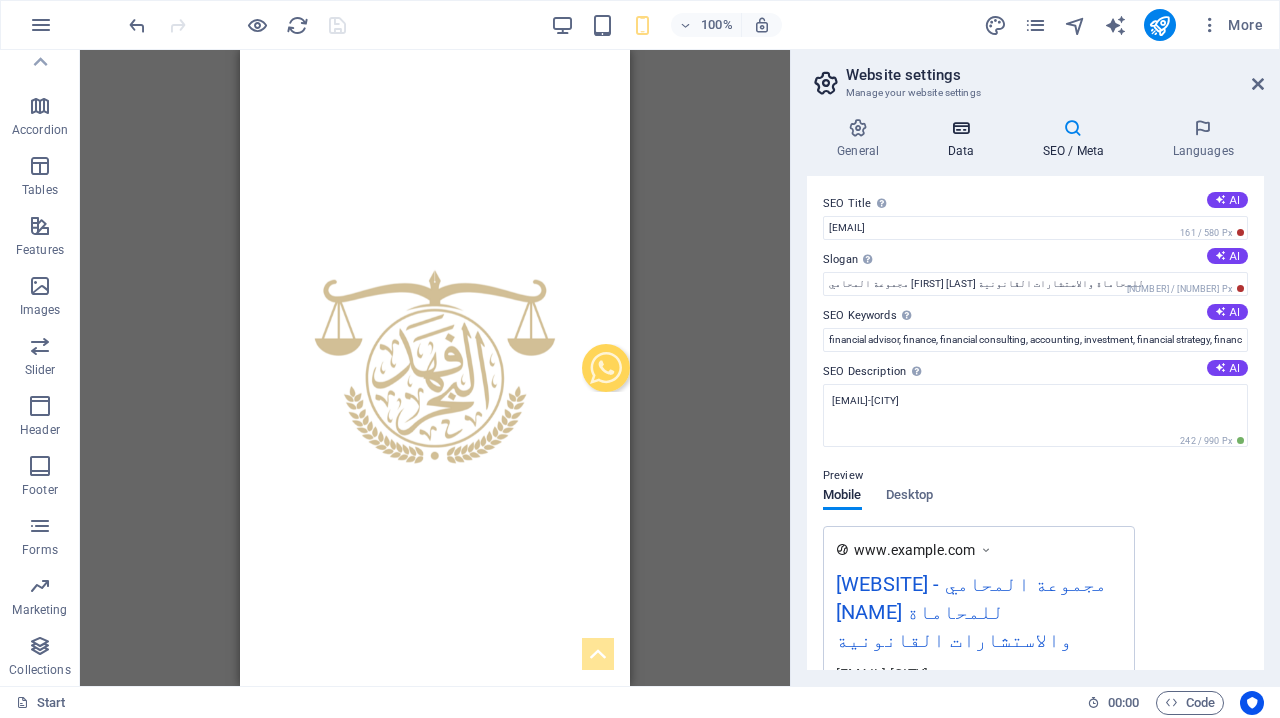 click on "Data" at bounding box center [964, 139] 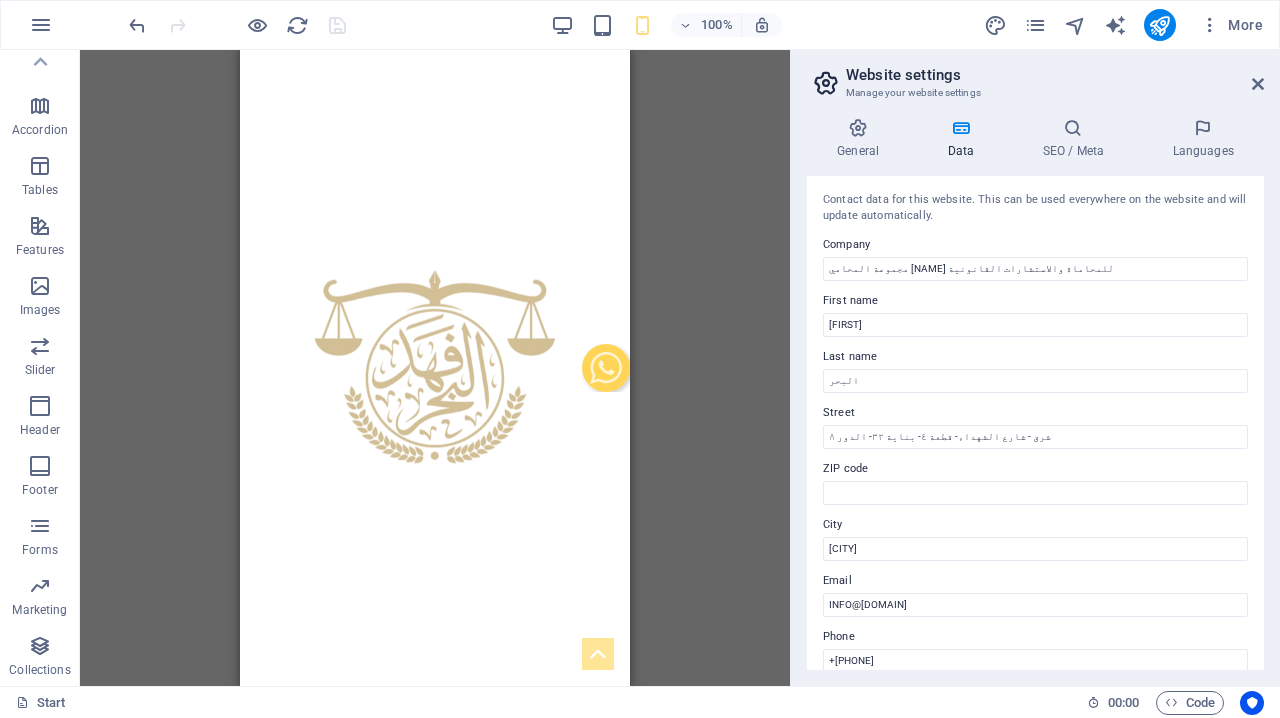 scroll, scrollTop: 0, scrollLeft: 0, axis: both 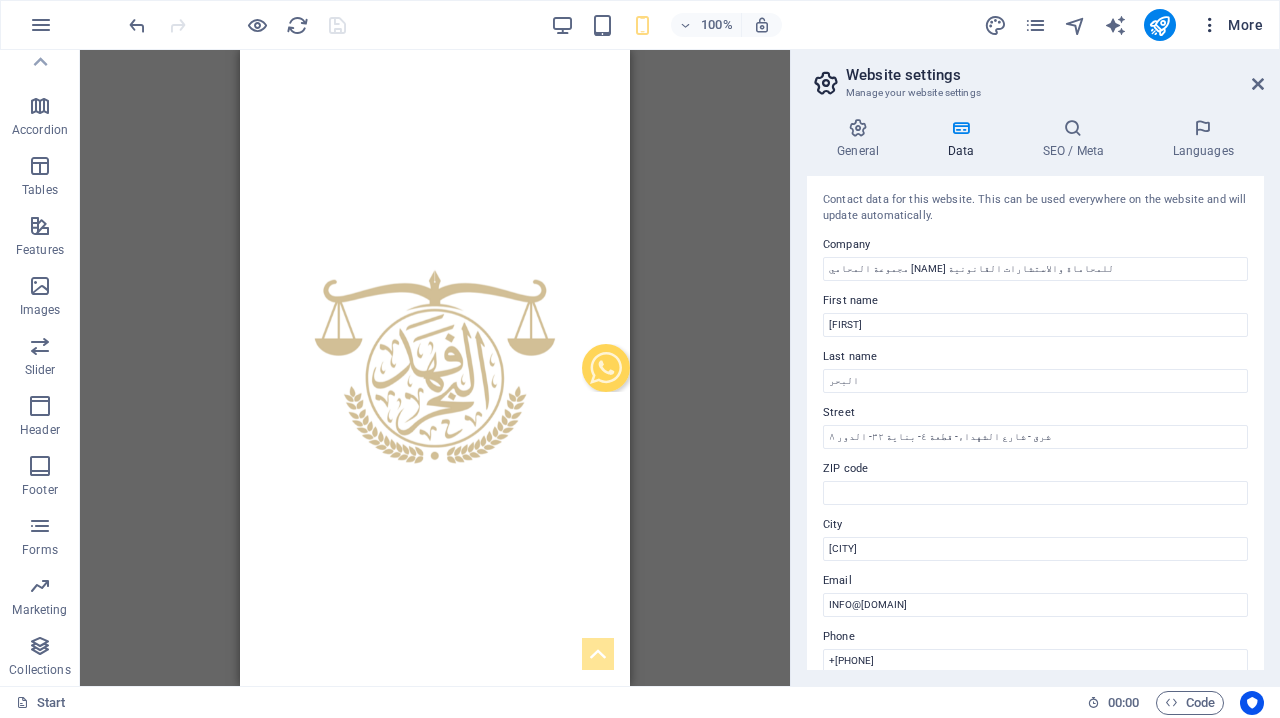 click on "More" at bounding box center (1231, 25) 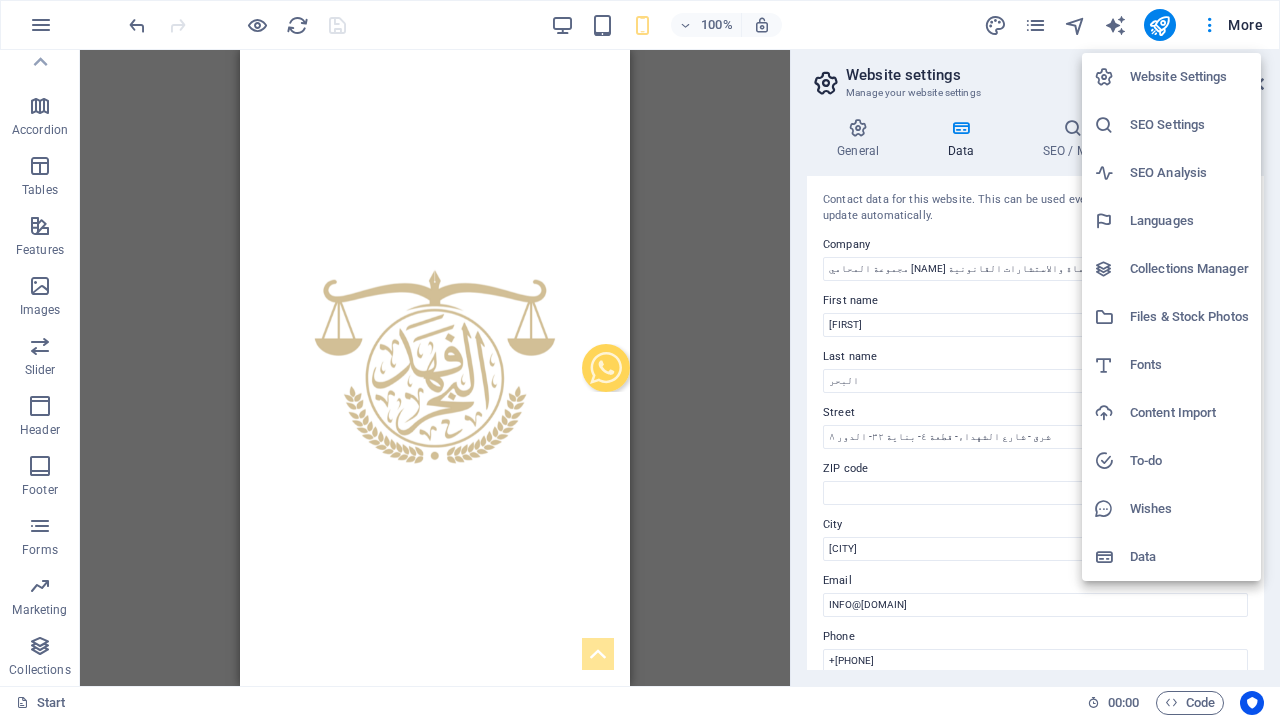 click on "Content Import" at bounding box center [1189, 413] 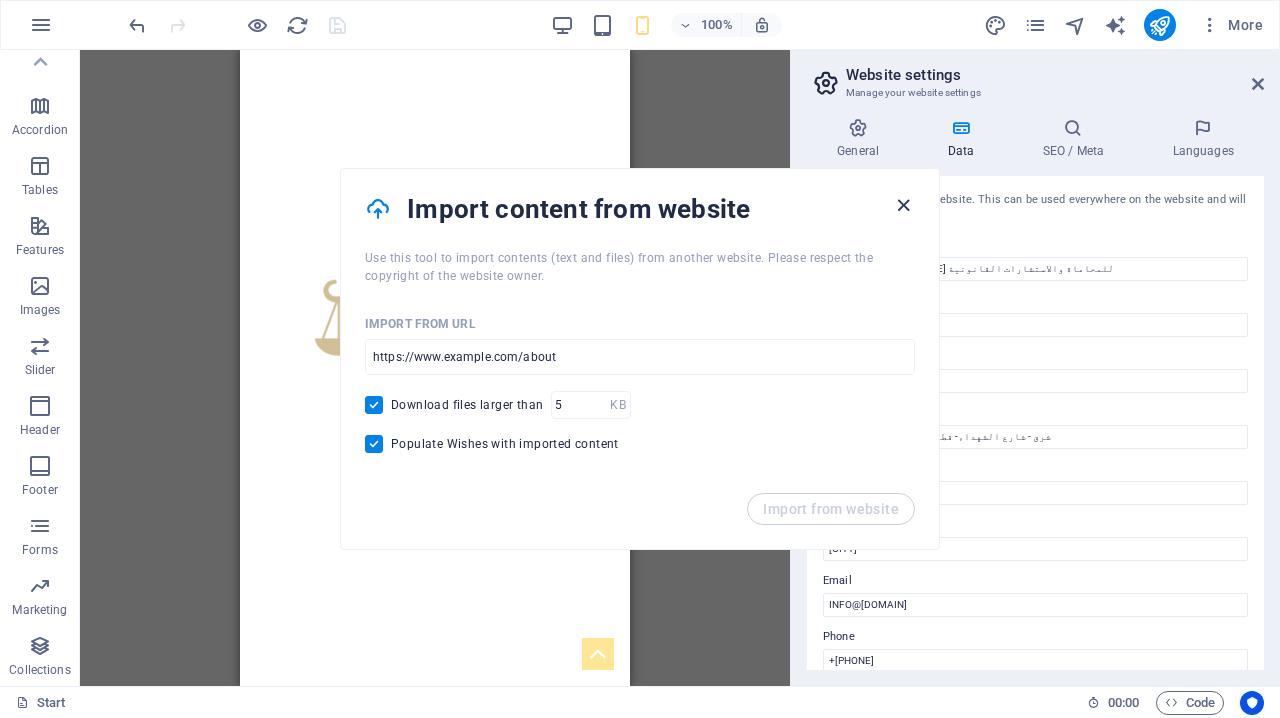 click at bounding box center (903, 205) 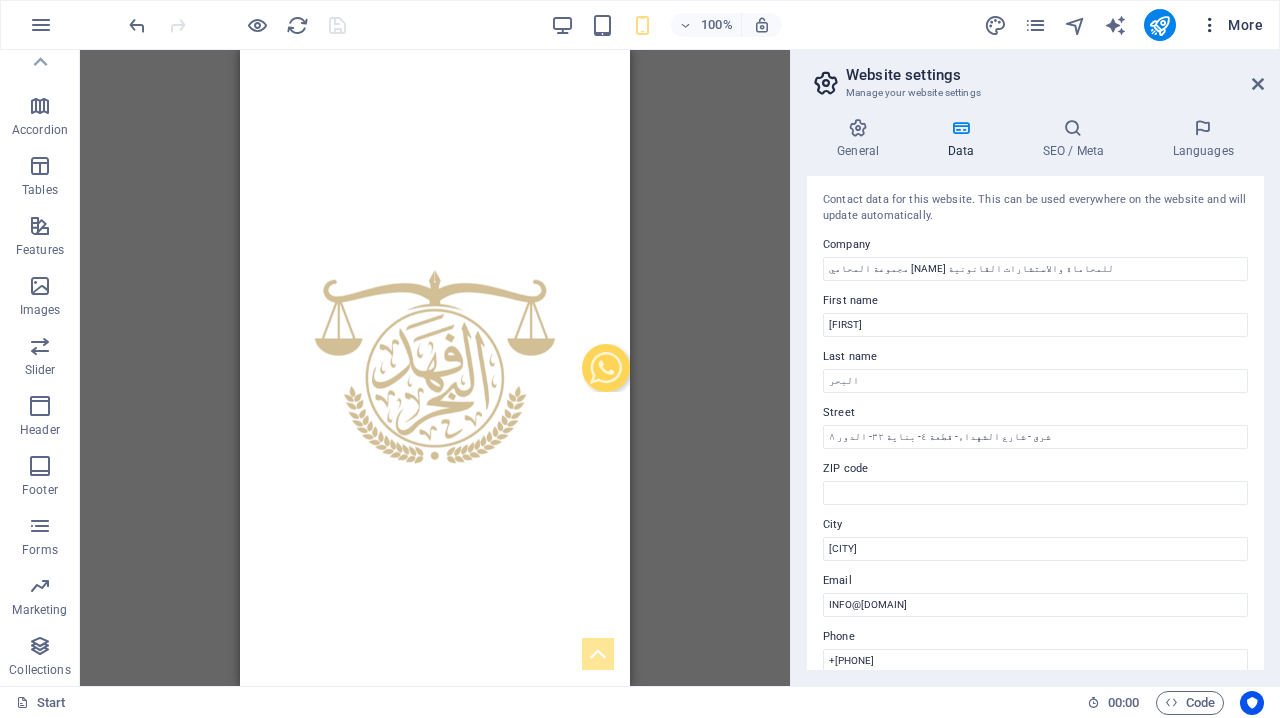 click on "More" at bounding box center [1231, 25] 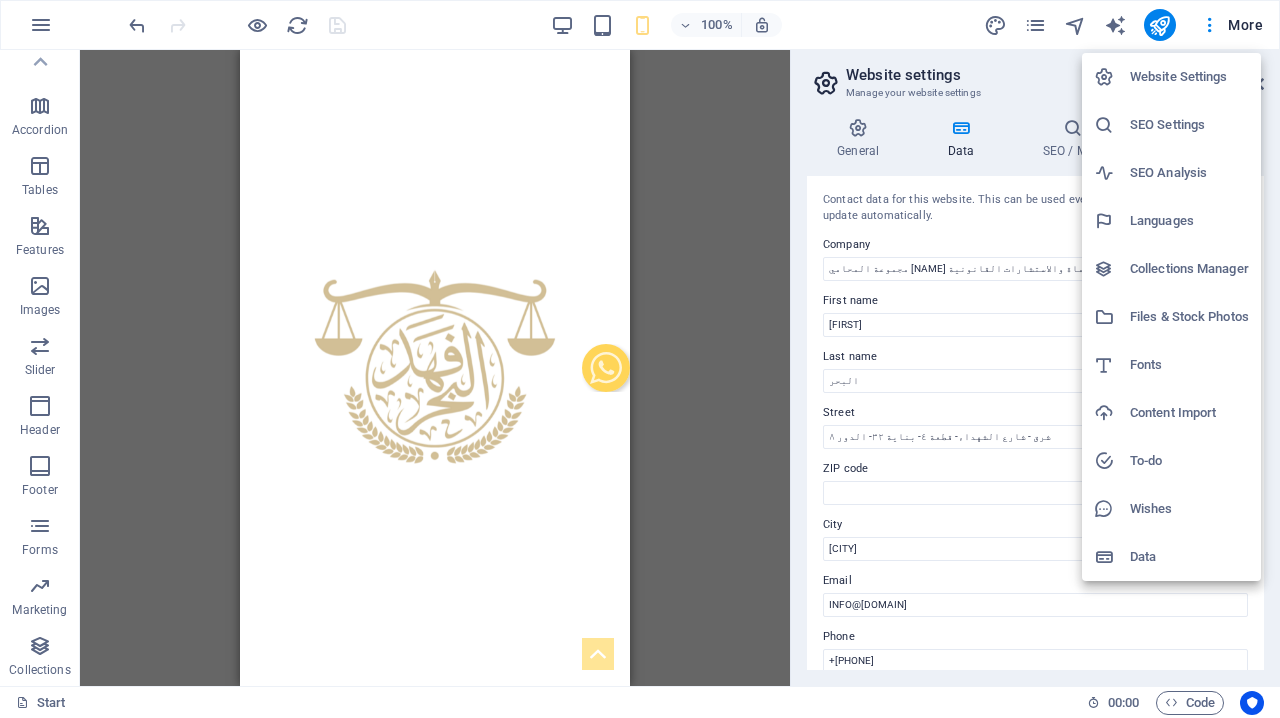 click at bounding box center [1112, 461] 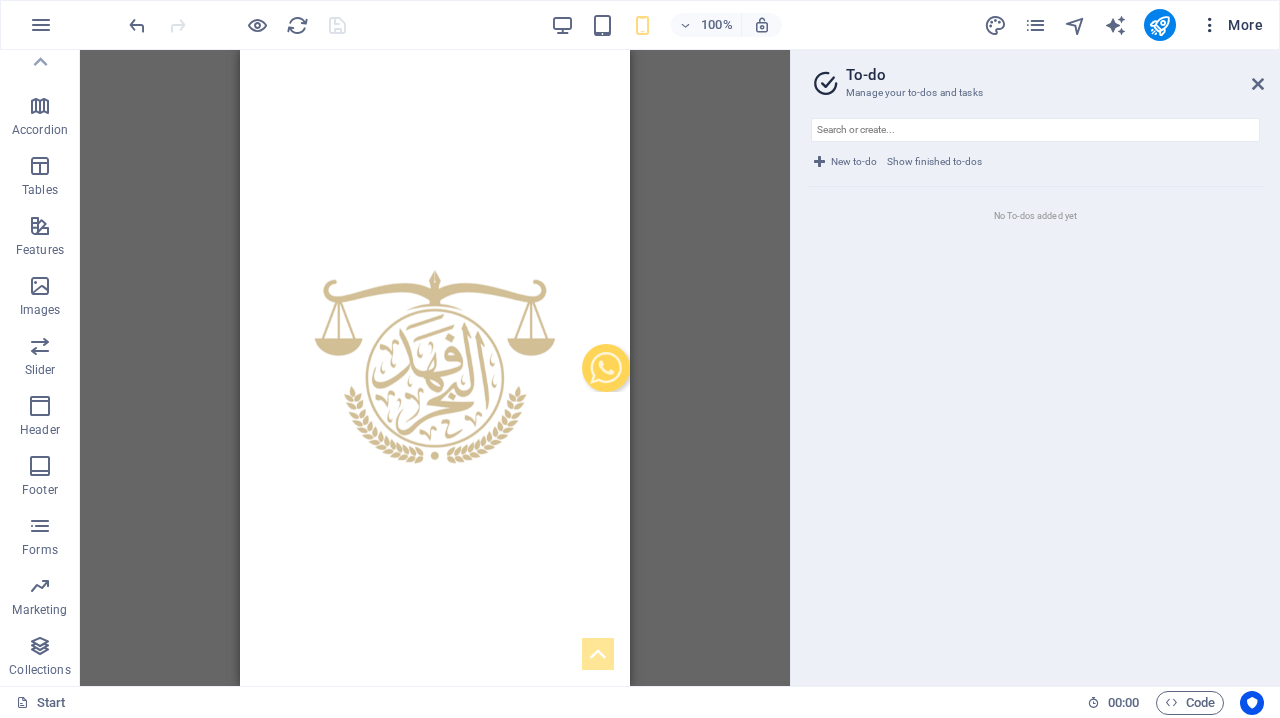 click on "More" at bounding box center [1231, 25] 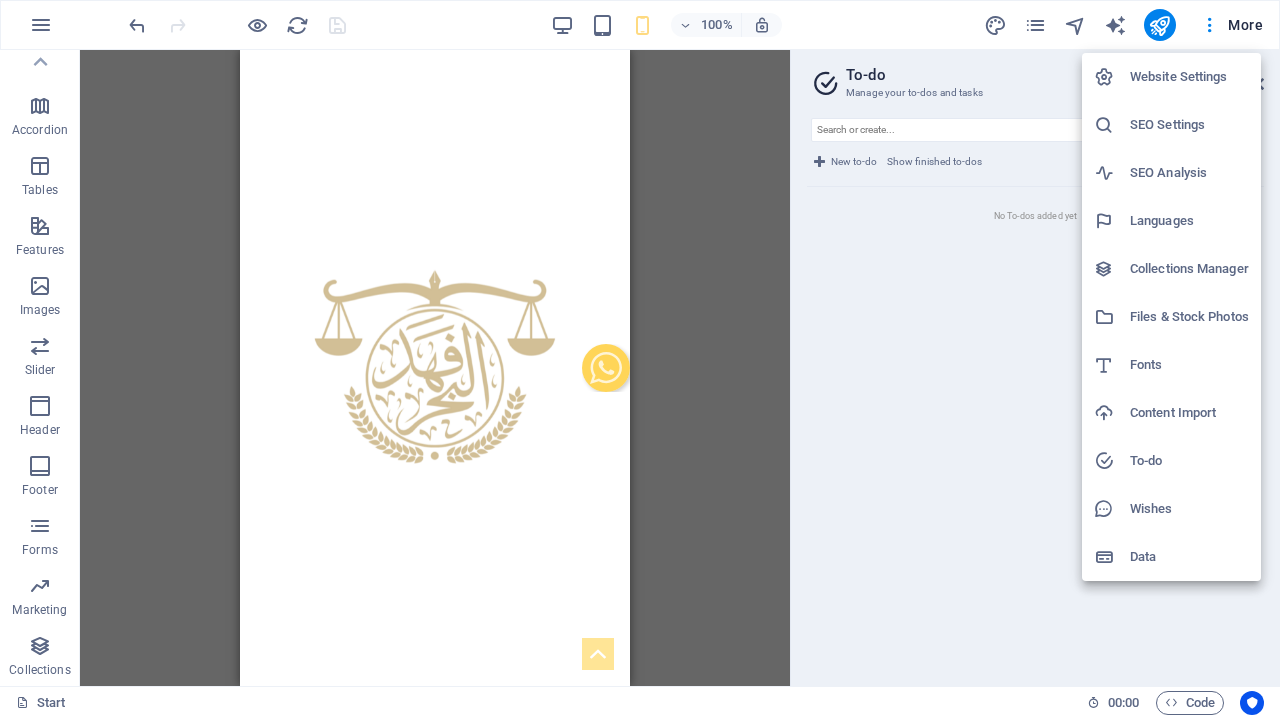 click at bounding box center (1112, 557) 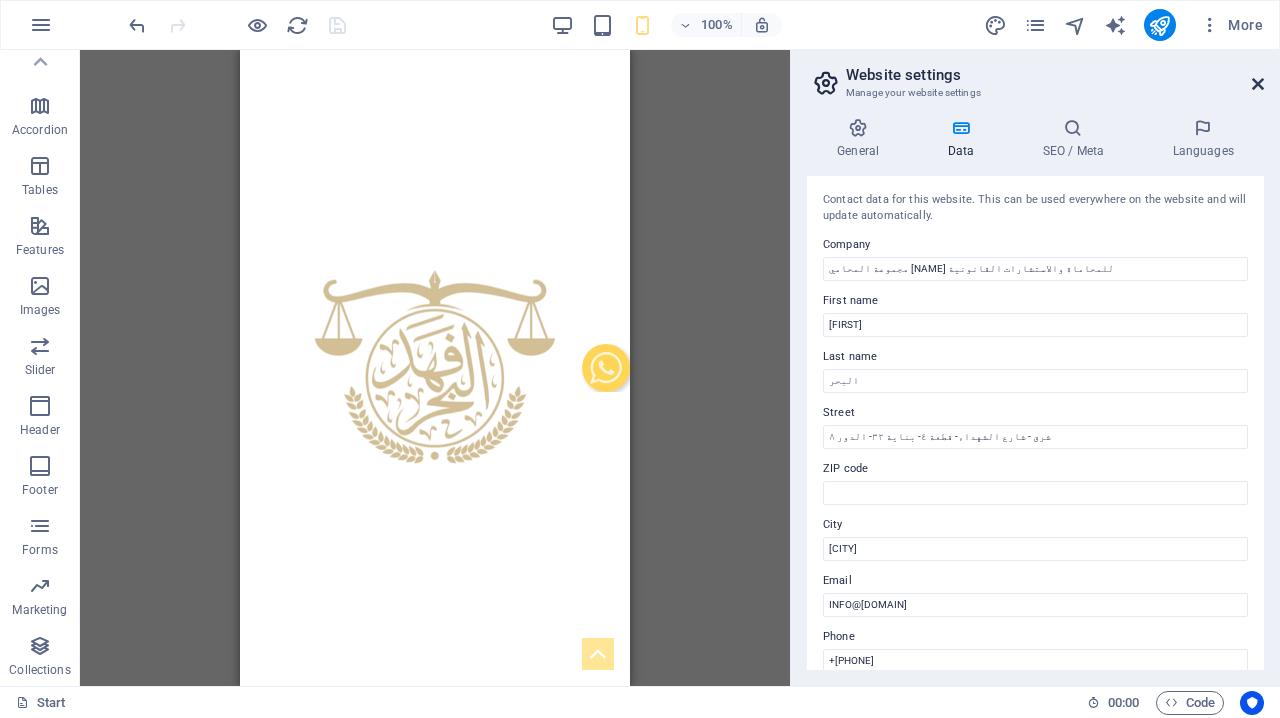 click at bounding box center [1258, 84] 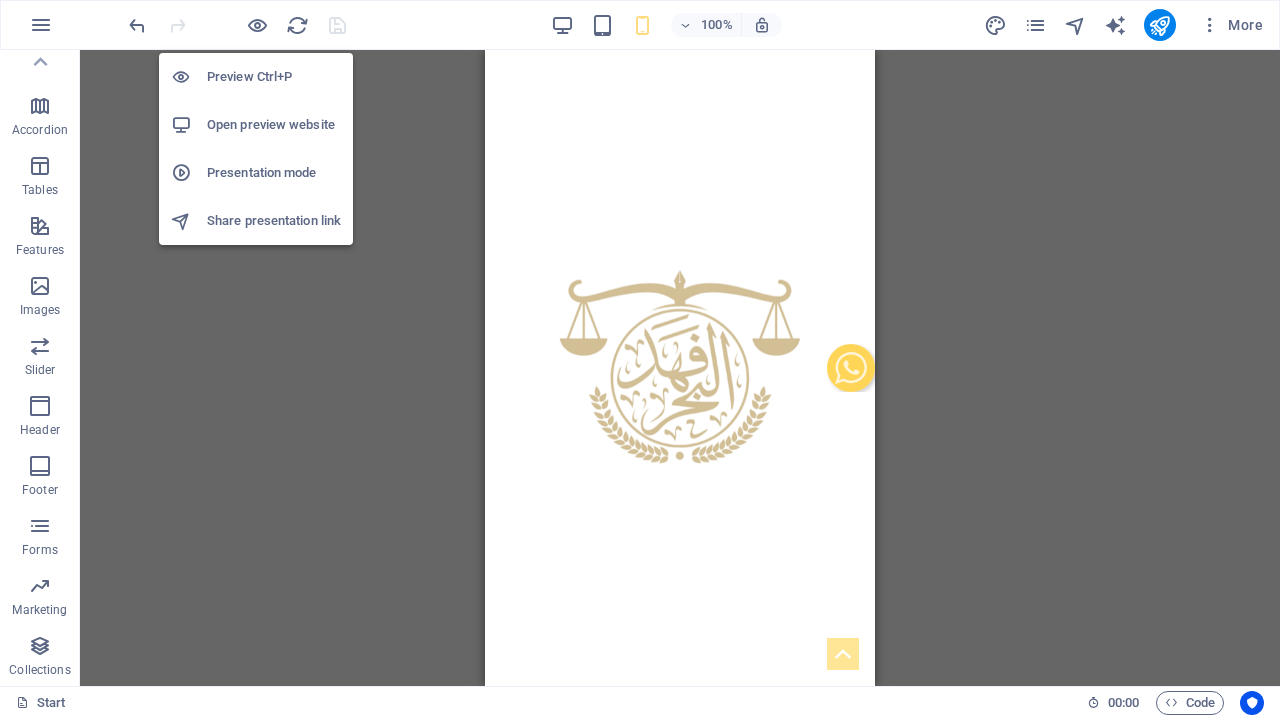 click on "Share presentation link" at bounding box center [274, 221] 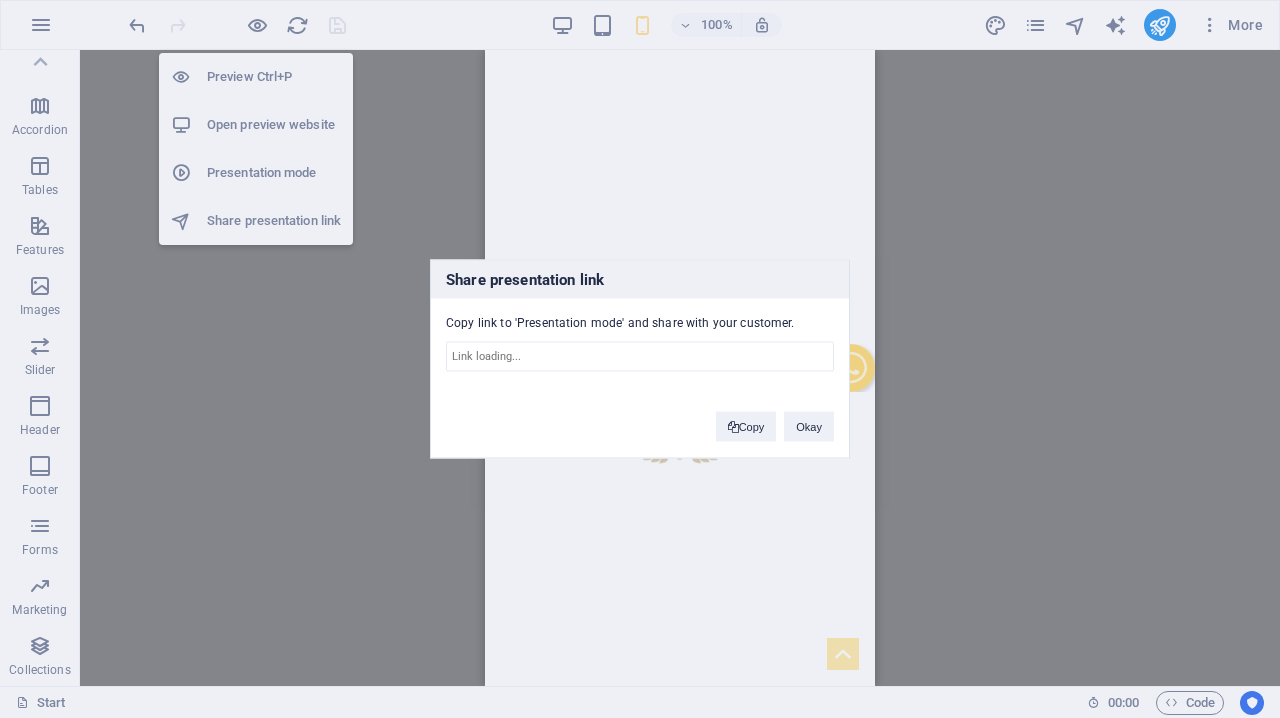 type on "[URL]" 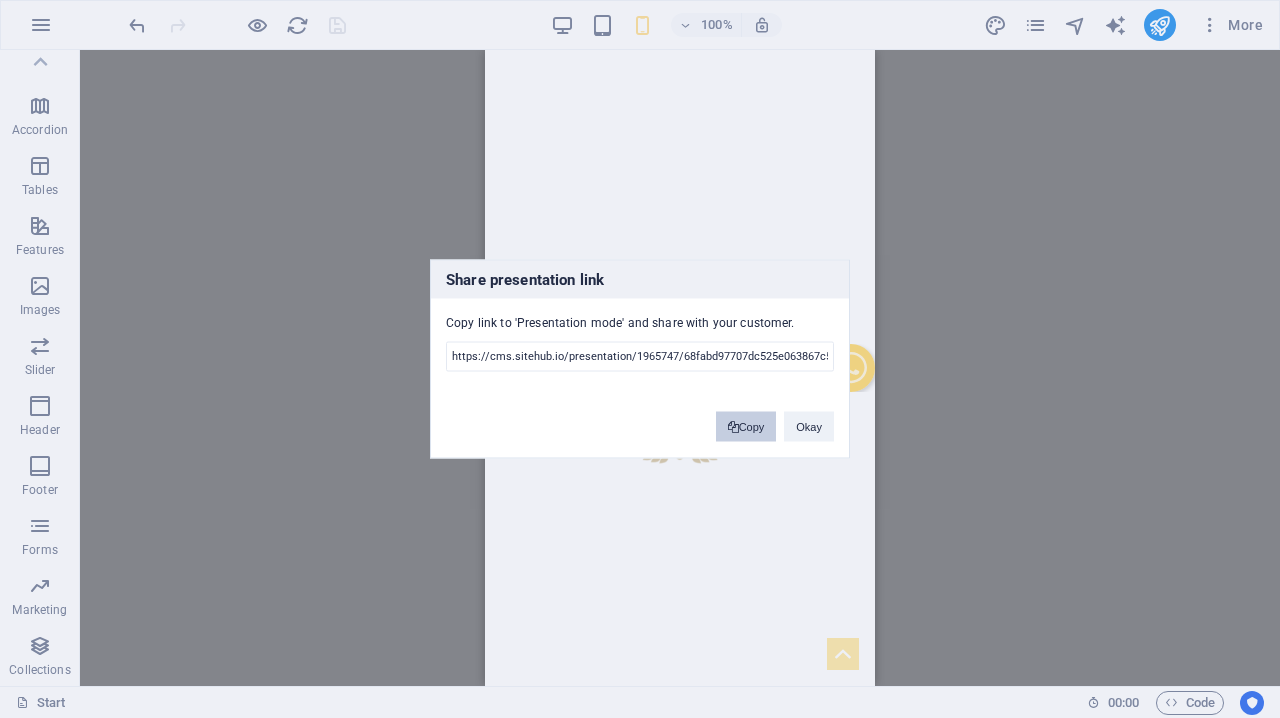 click on "Copy" at bounding box center (746, 427) 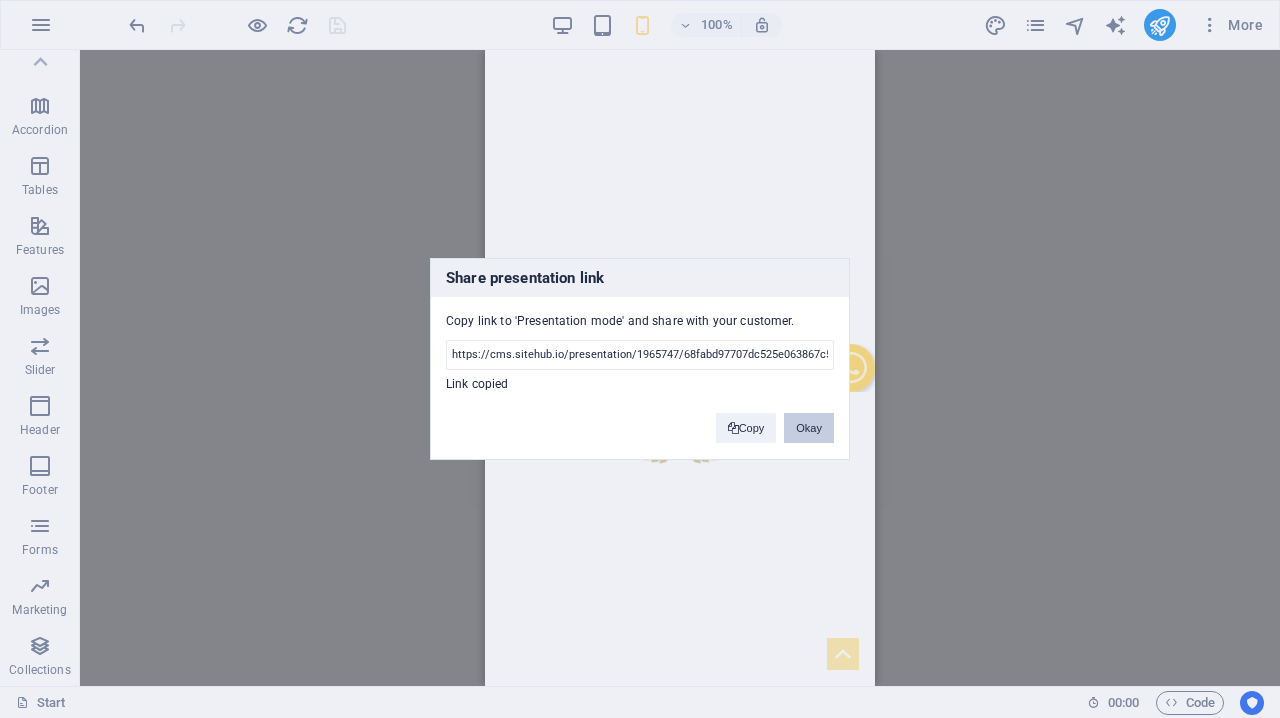 click on "Okay" at bounding box center (809, 428) 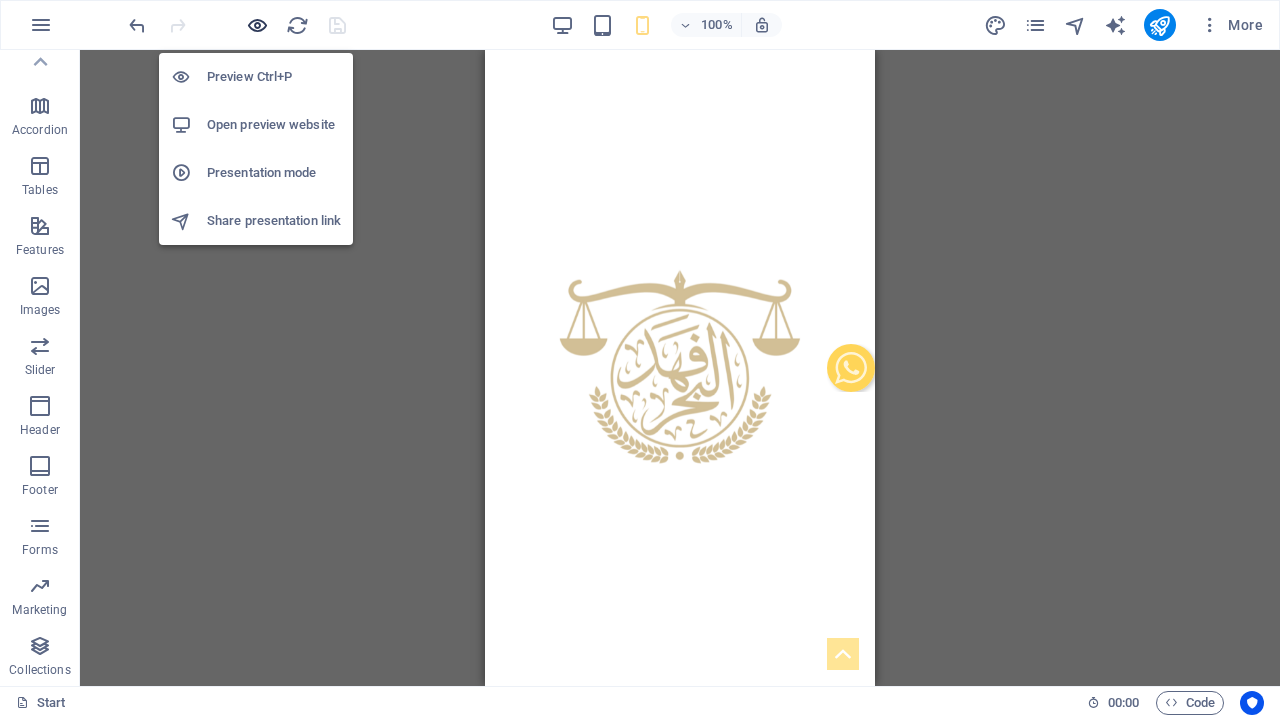 click at bounding box center [257, 25] 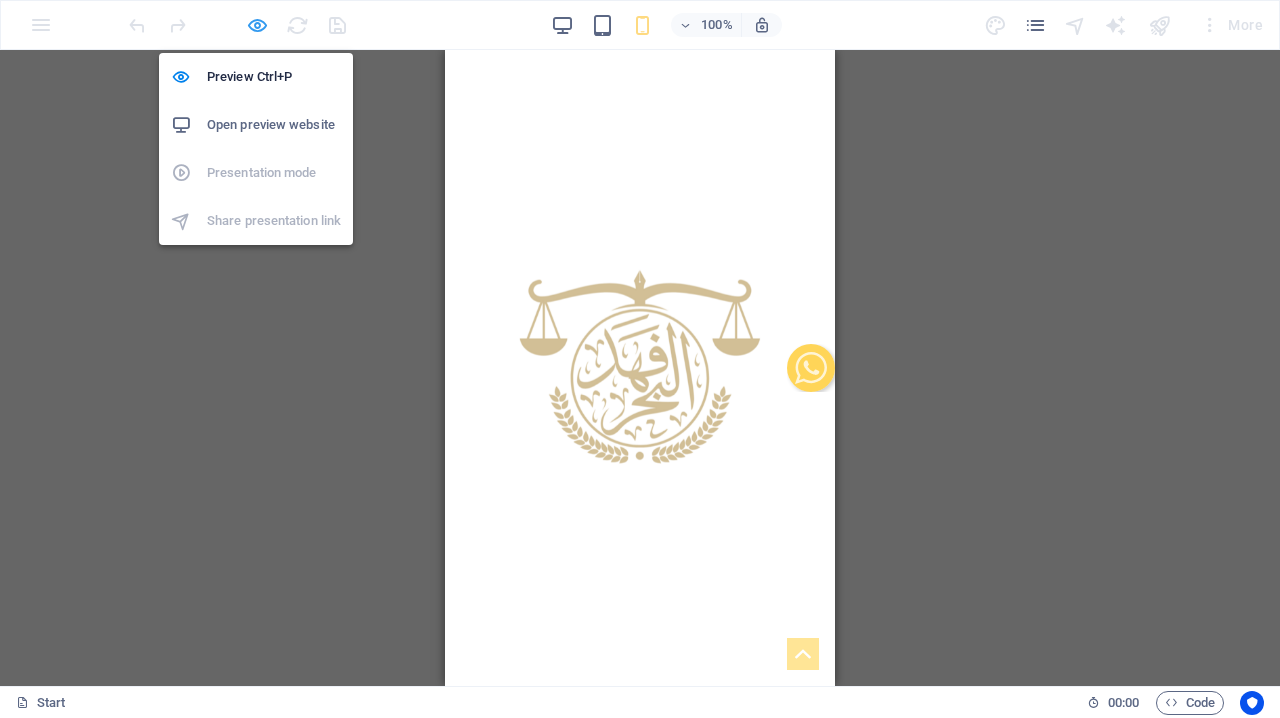 click at bounding box center (257, 25) 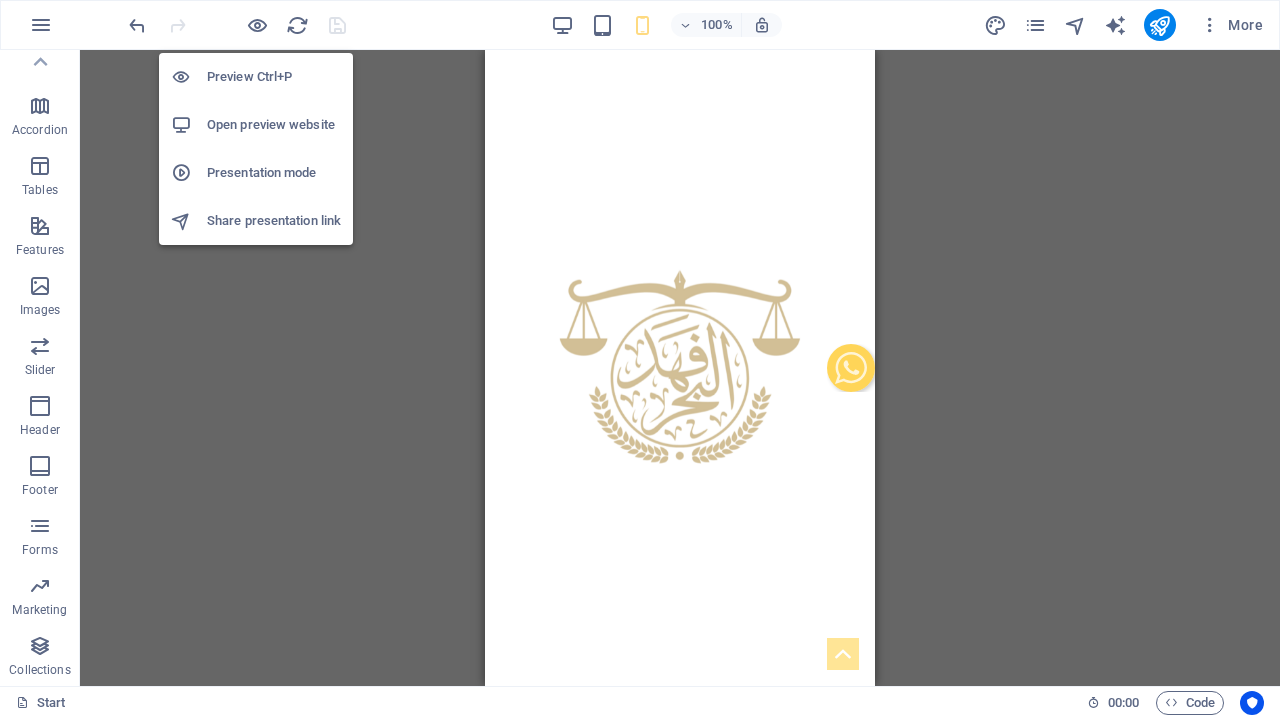 click on "Presentation mode" at bounding box center (274, 173) 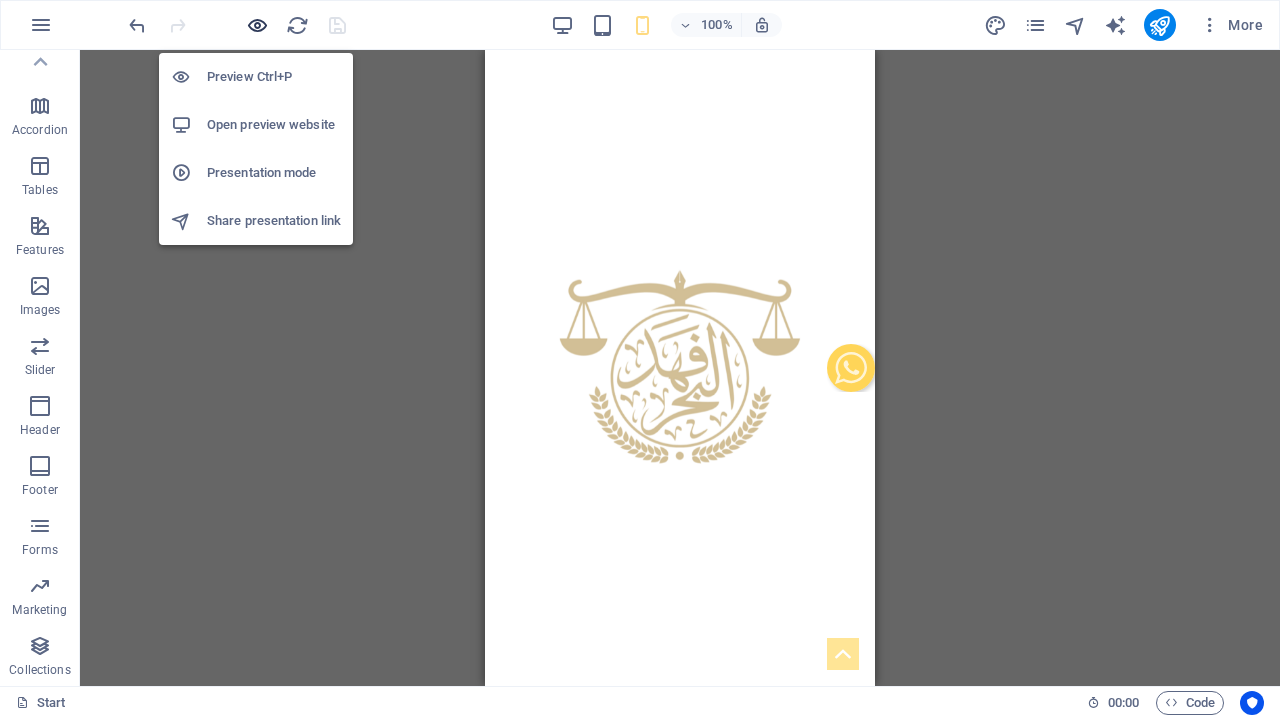 click at bounding box center [257, 25] 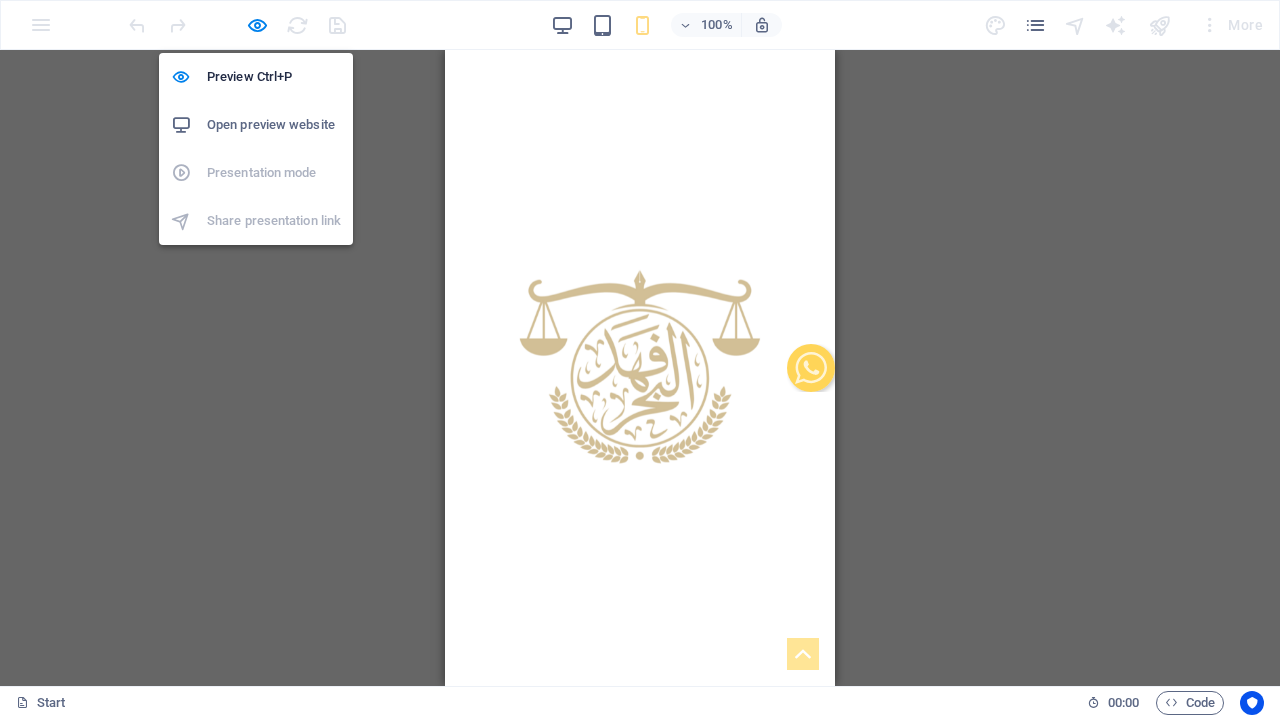click on "Open preview website" at bounding box center (274, 125) 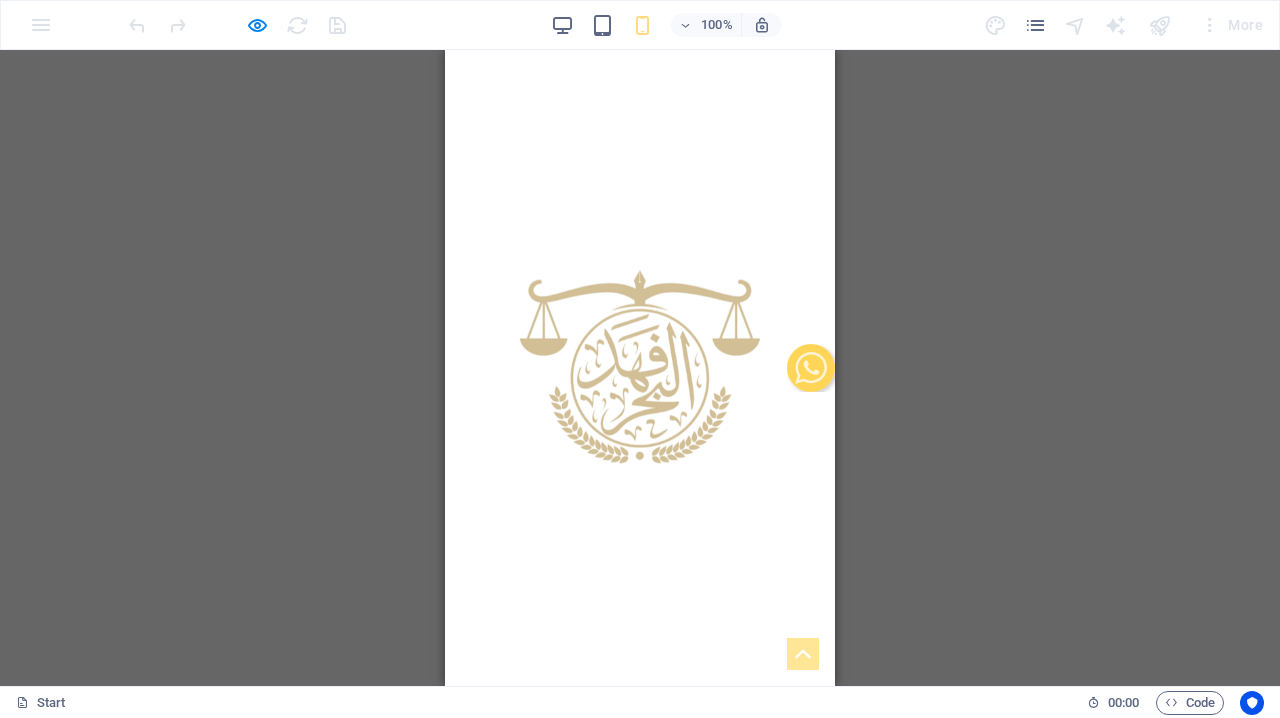 click on "Drag here to replace the existing content. Press “Ctrl” if you want to create a new element.
H4   Banner   Banner   Container   Spacer   Spacer   Spacer   H6   Container   Preset   Text   Container   Text   Text   Preset   Spacer   Preset   Text   Map   Social Media Icons   Footer Bragi   Text   Text   Preset" at bounding box center (640, 368) 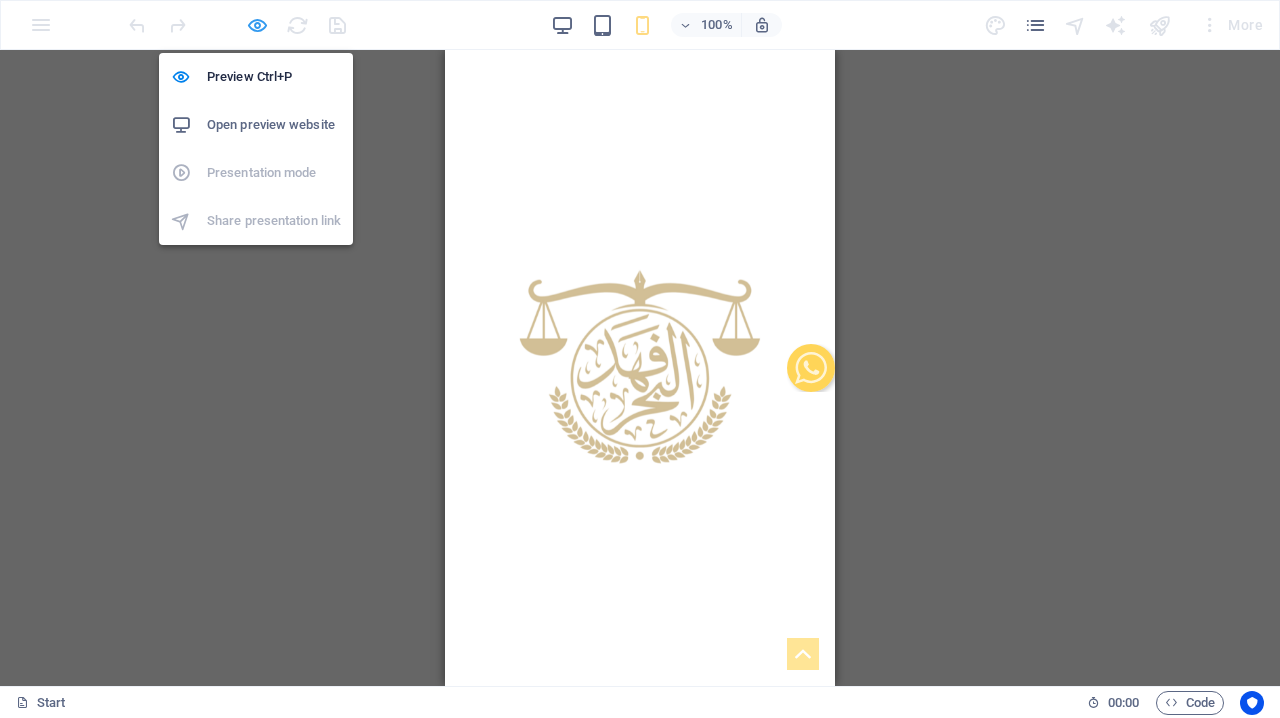 click at bounding box center (257, 25) 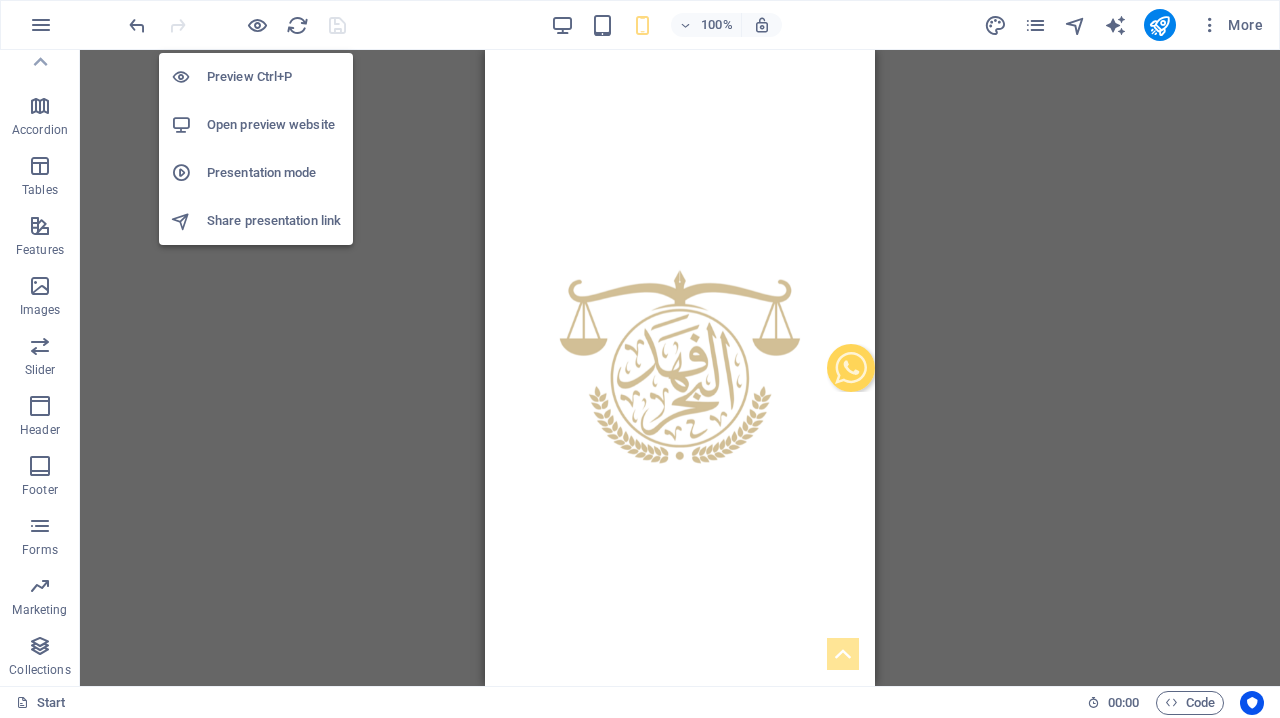 click on "Presentation mode" at bounding box center (274, 173) 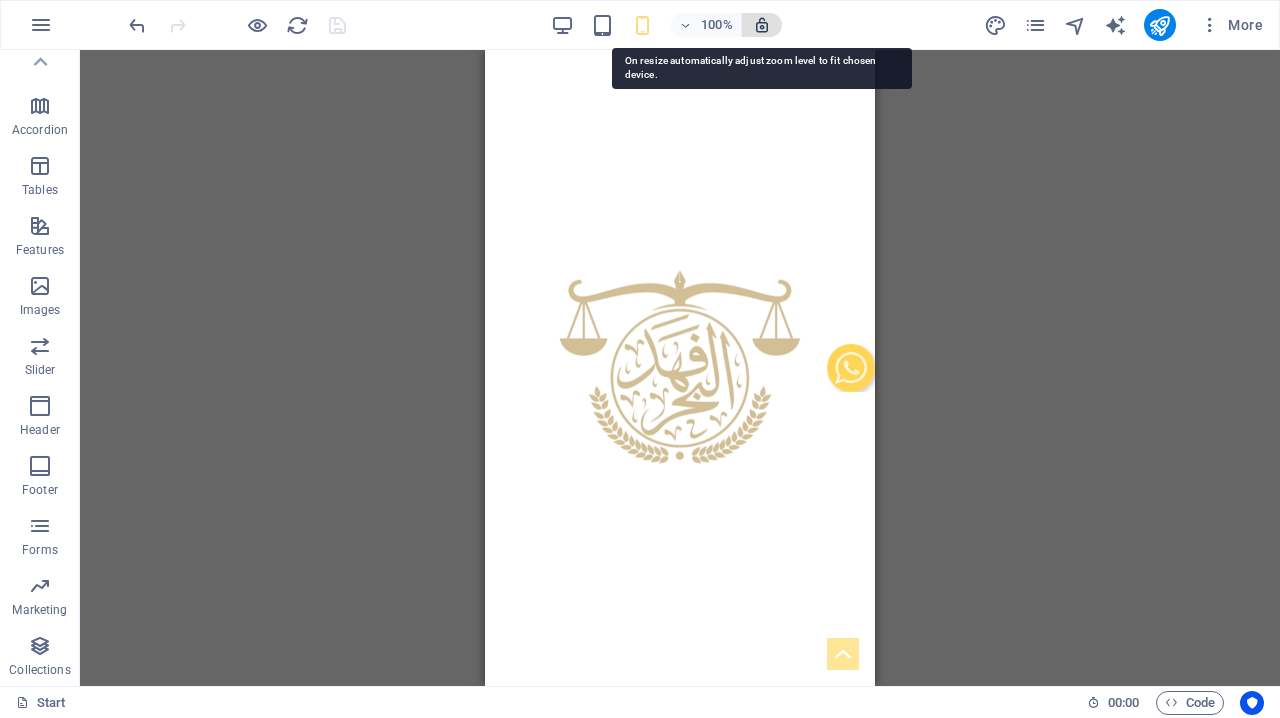 click at bounding box center (762, 25) 